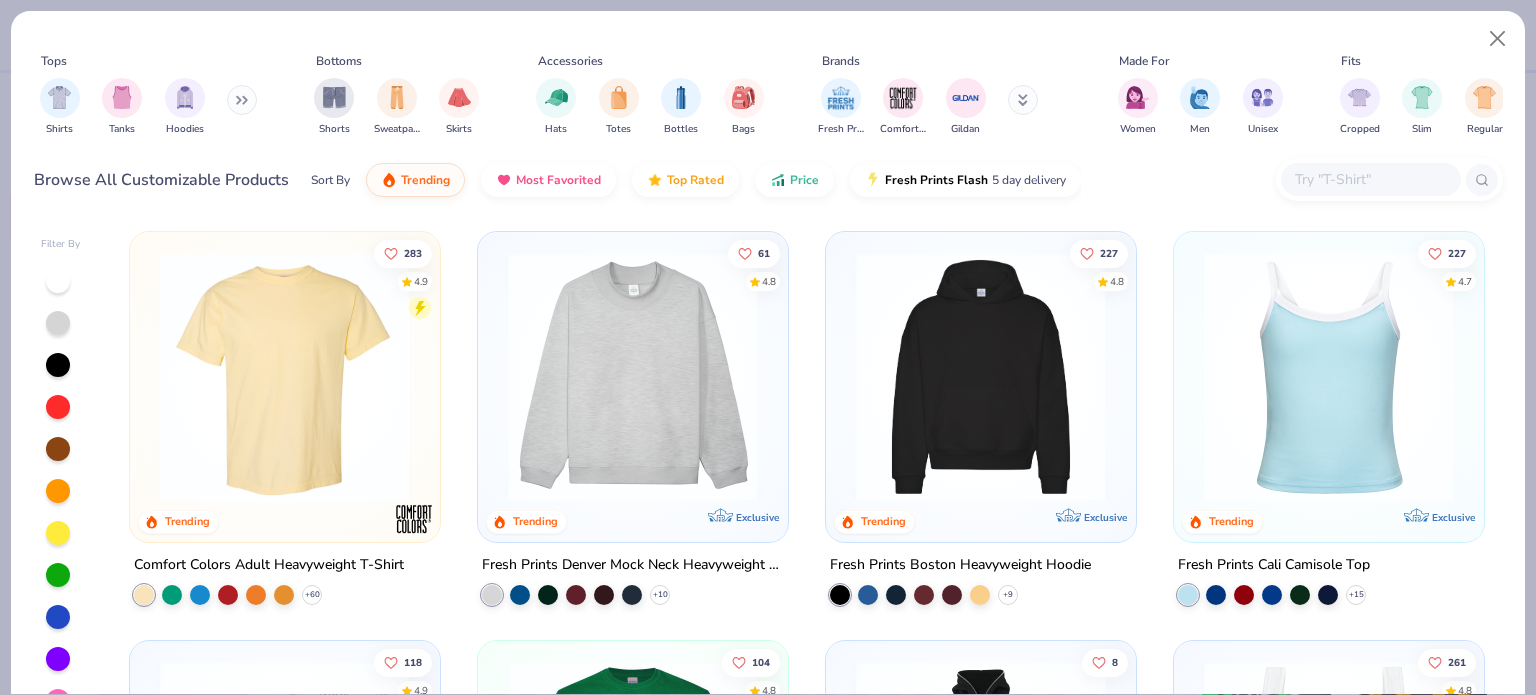 scroll, scrollTop: 0, scrollLeft: 0, axis: both 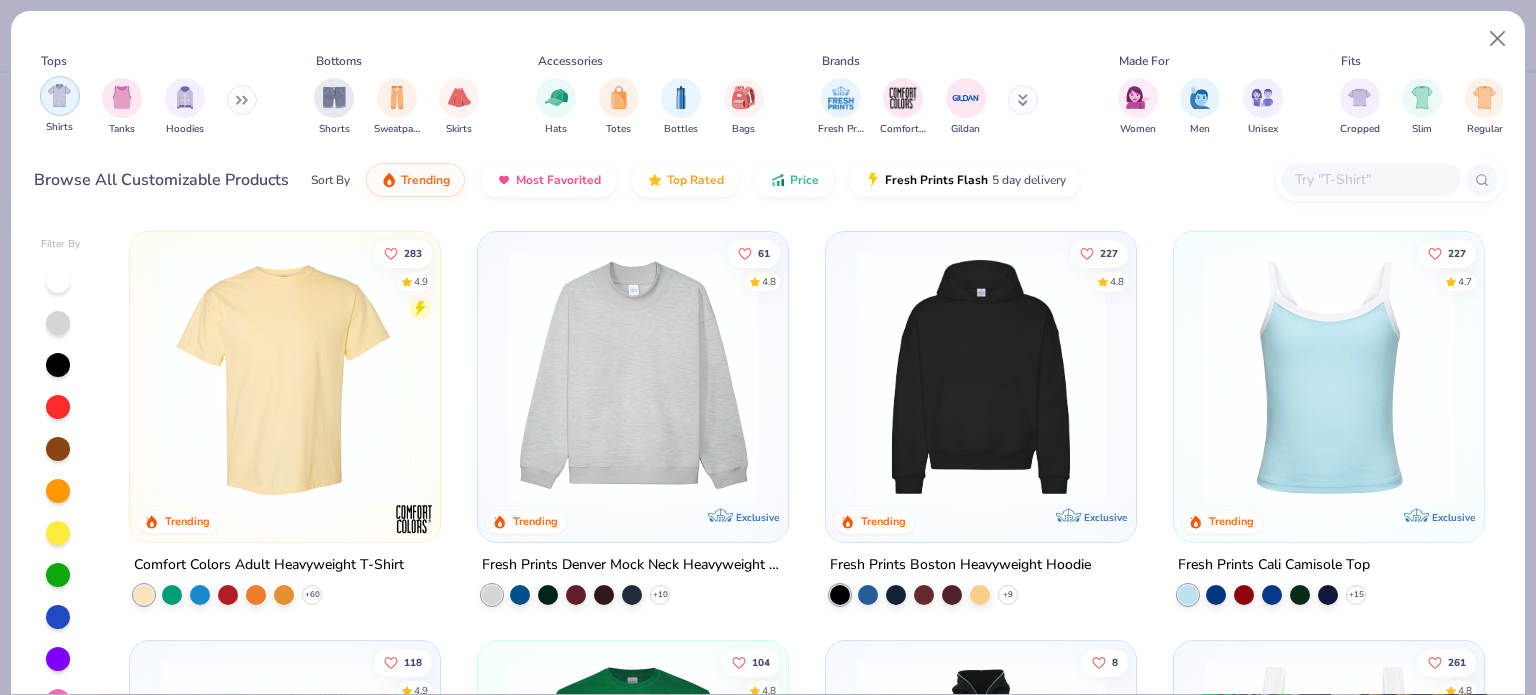 click at bounding box center (59, 95) 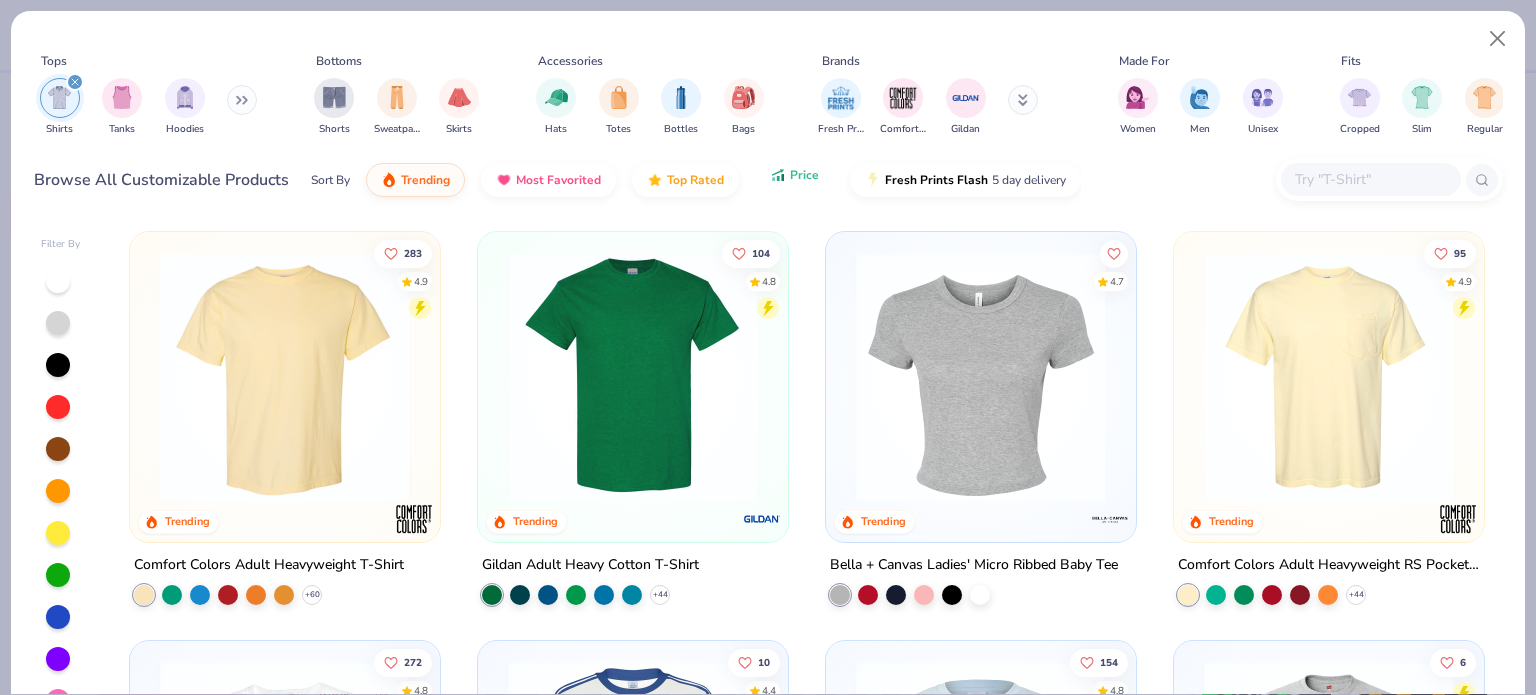 click on "Price" at bounding box center (794, 175) 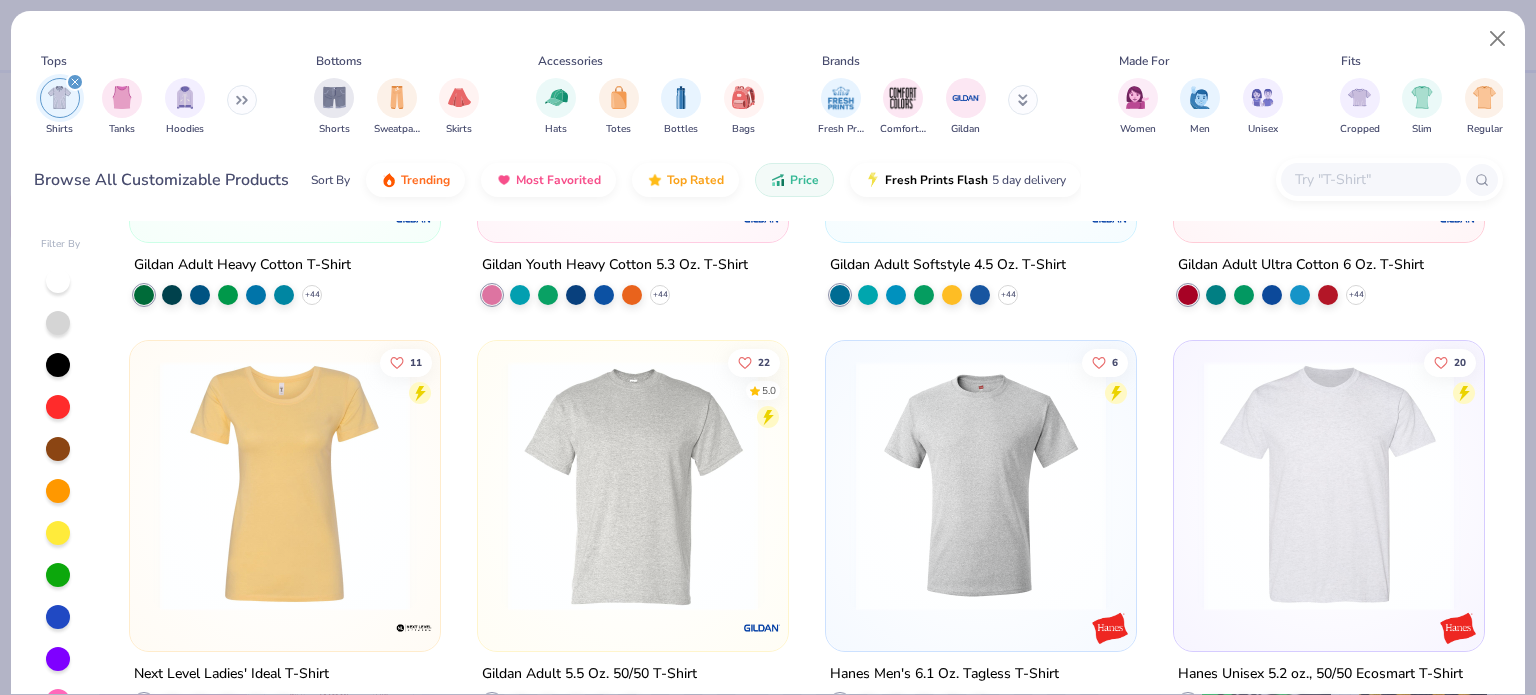 scroll, scrollTop: 0, scrollLeft: 0, axis: both 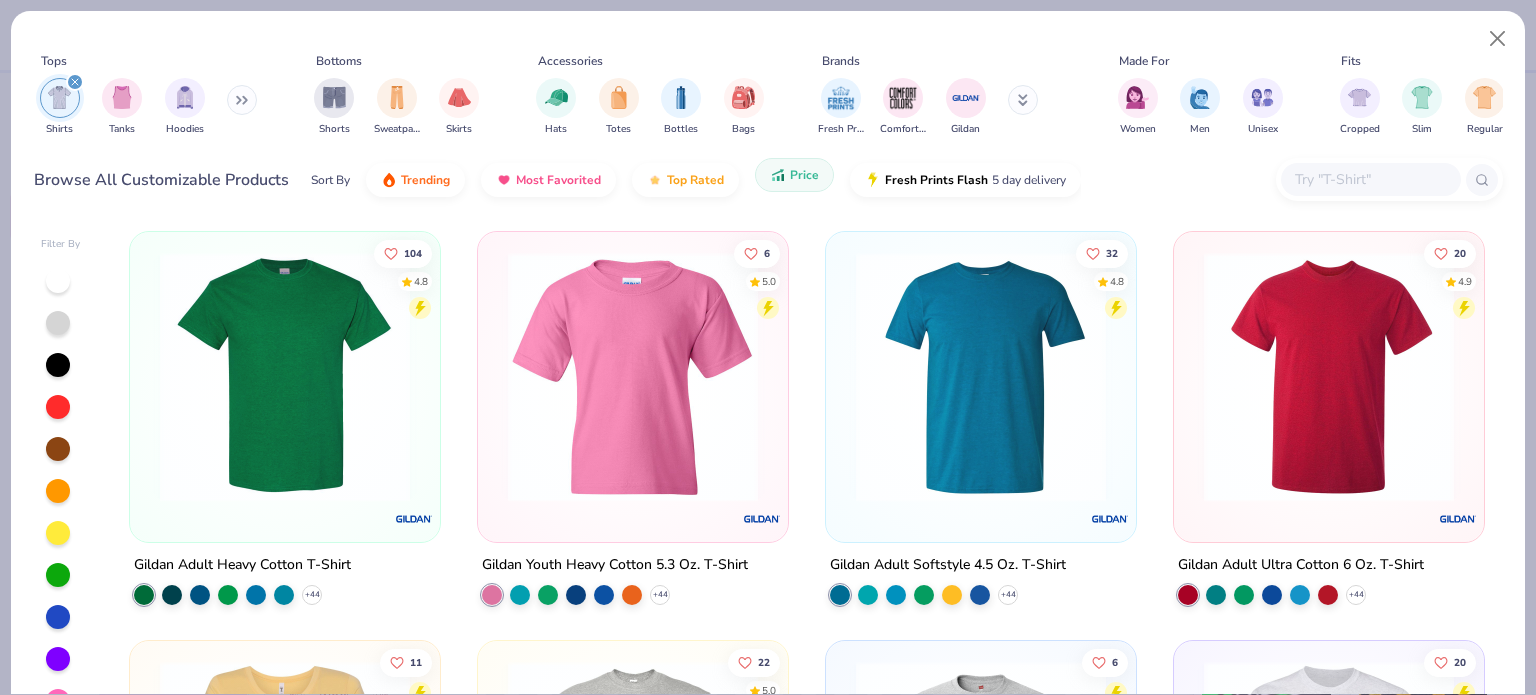 click on "Price" at bounding box center [804, 175] 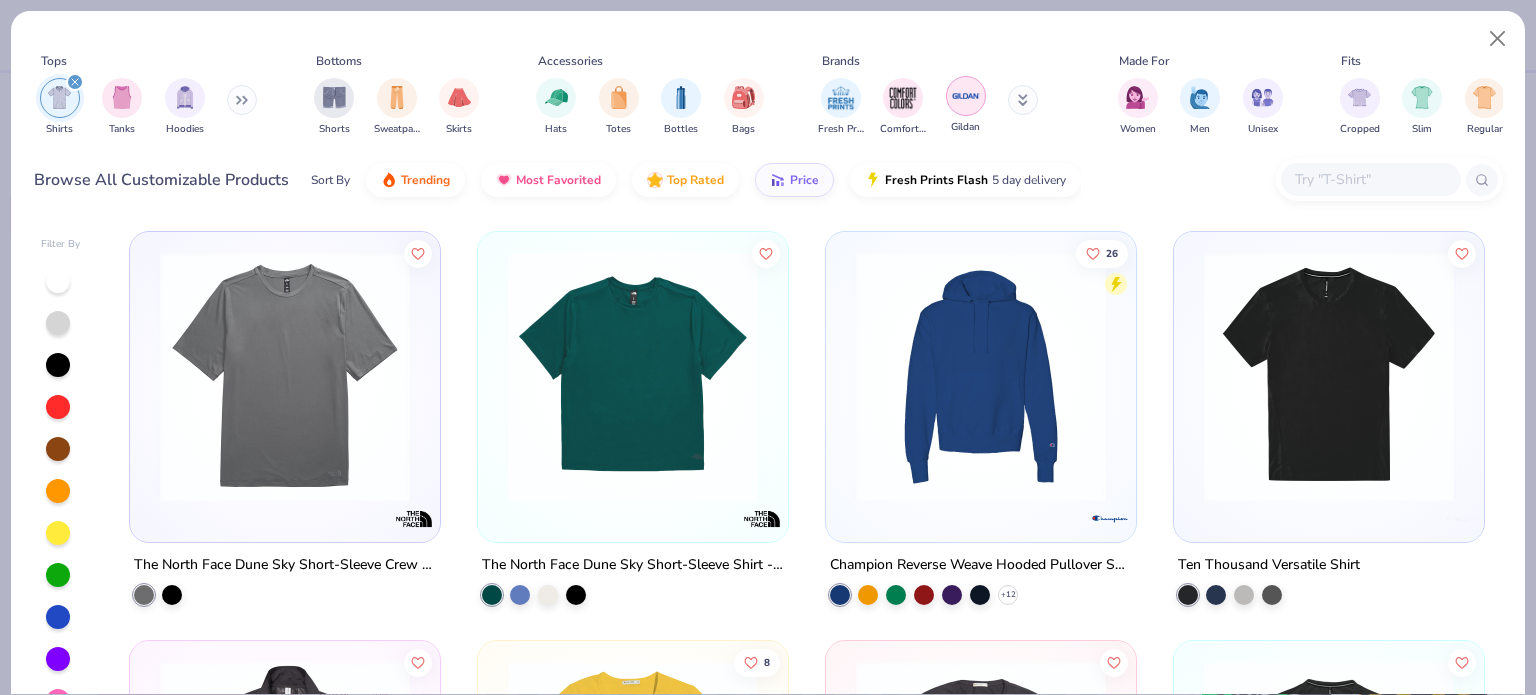 click at bounding box center [966, 96] 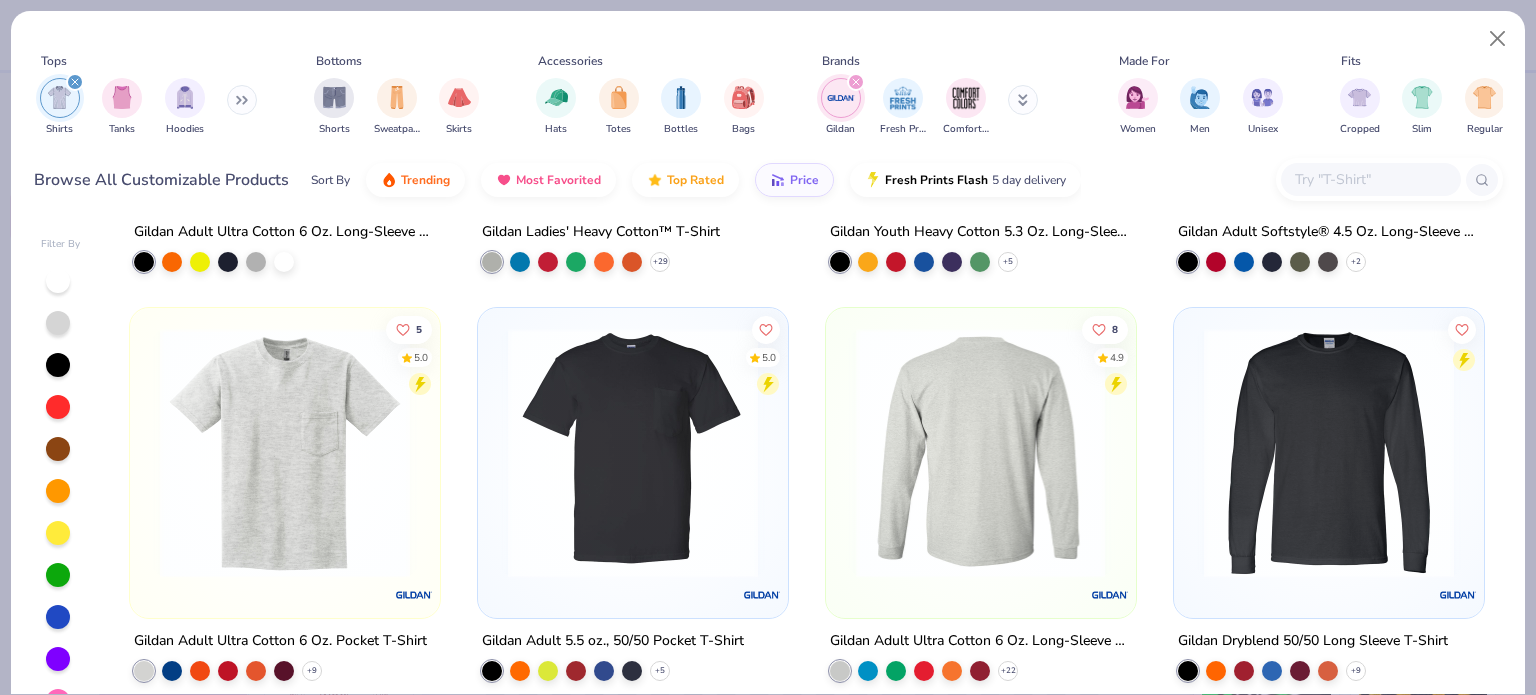 scroll, scrollTop: 300, scrollLeft: 0, axis: vertical 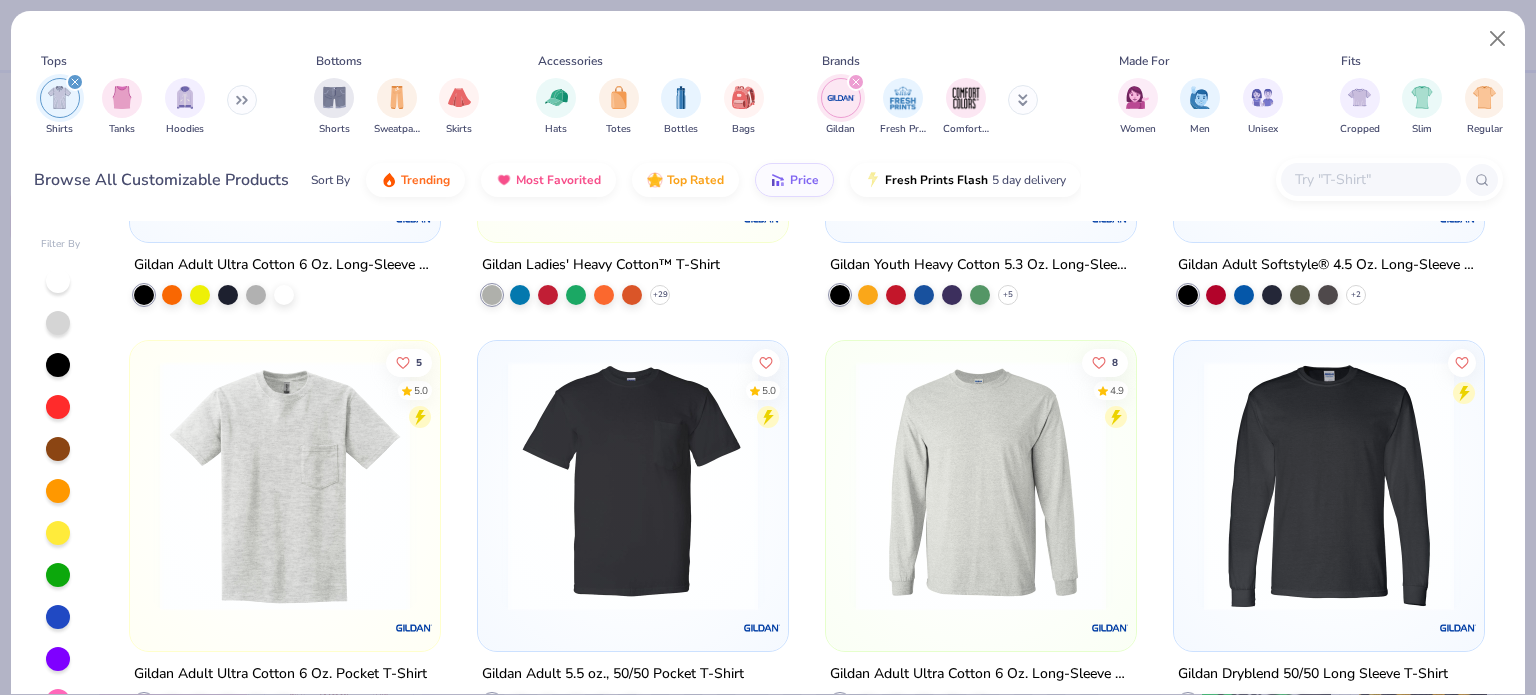 click at bounding box center (633, 486) 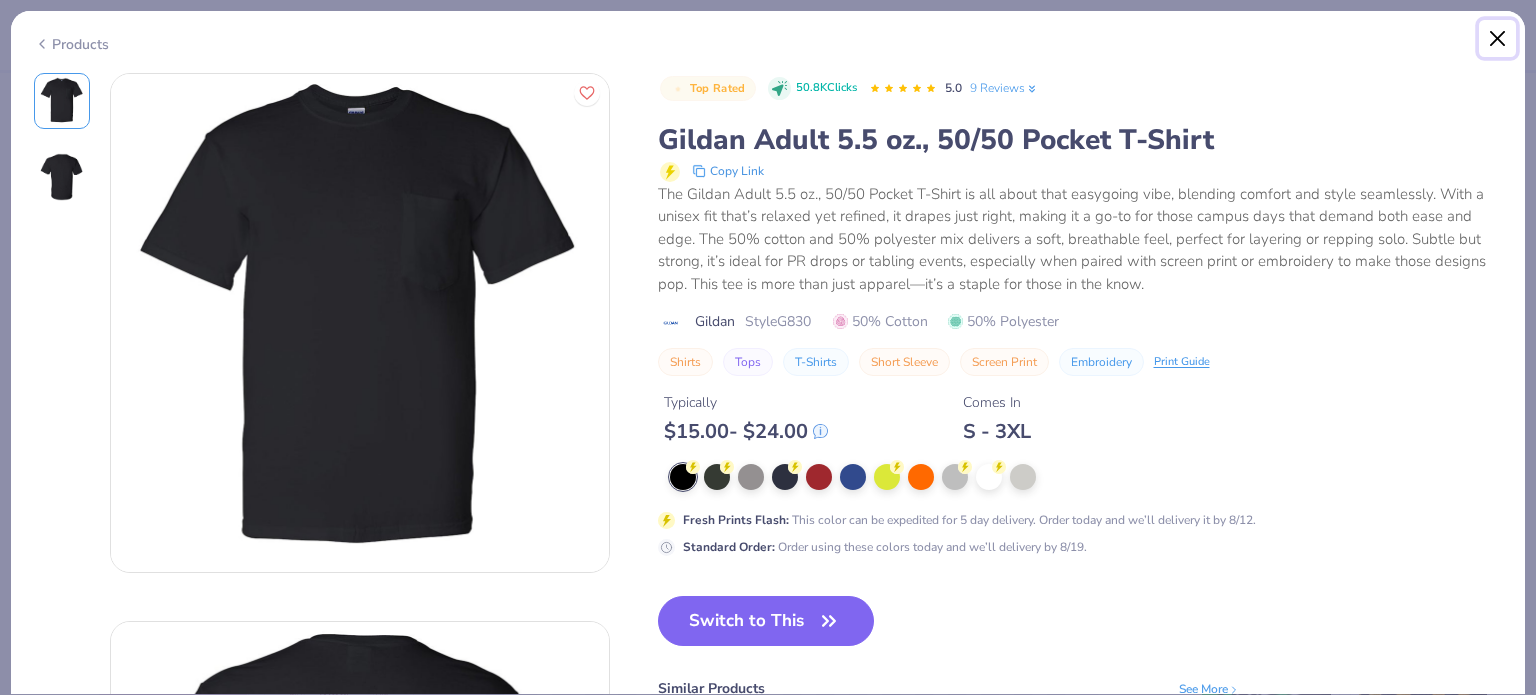 click at bounding box center [1498, 39] 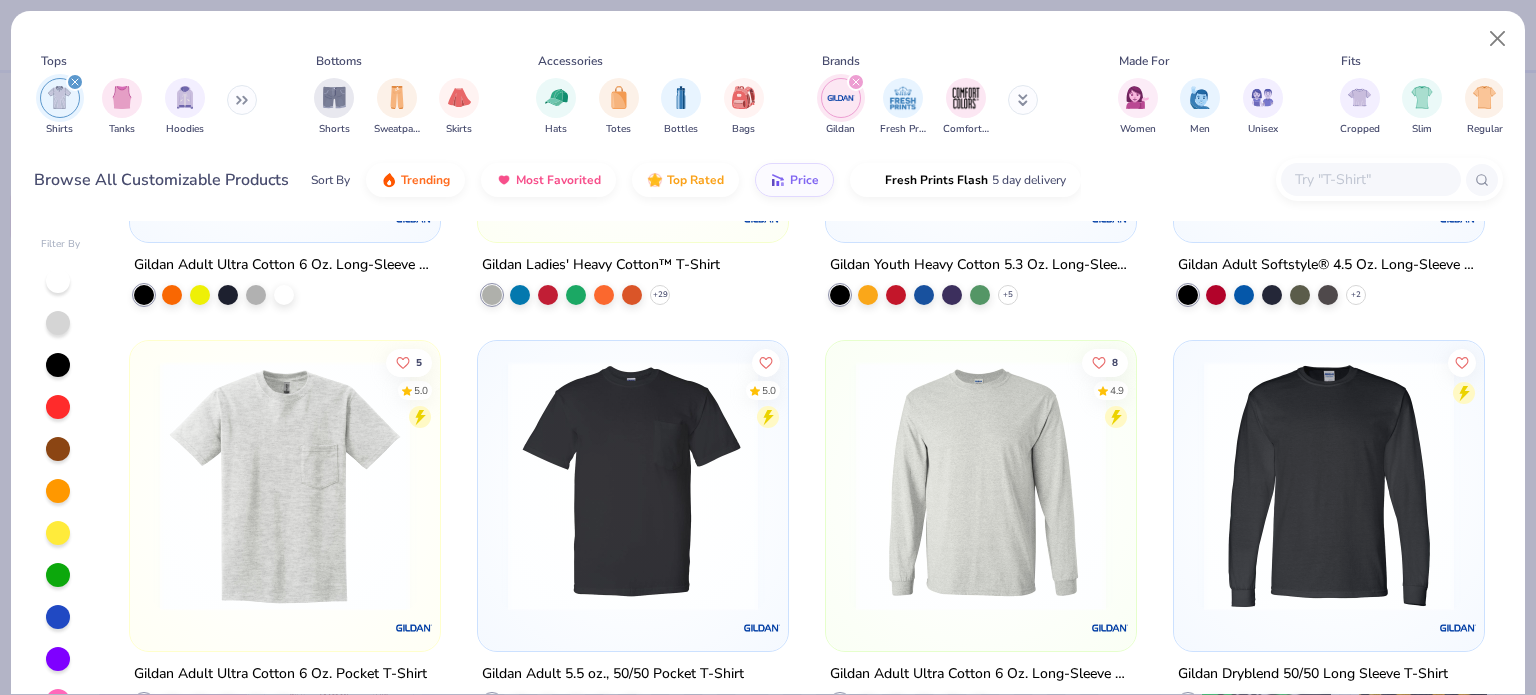 click at bounding box center [856, 82] 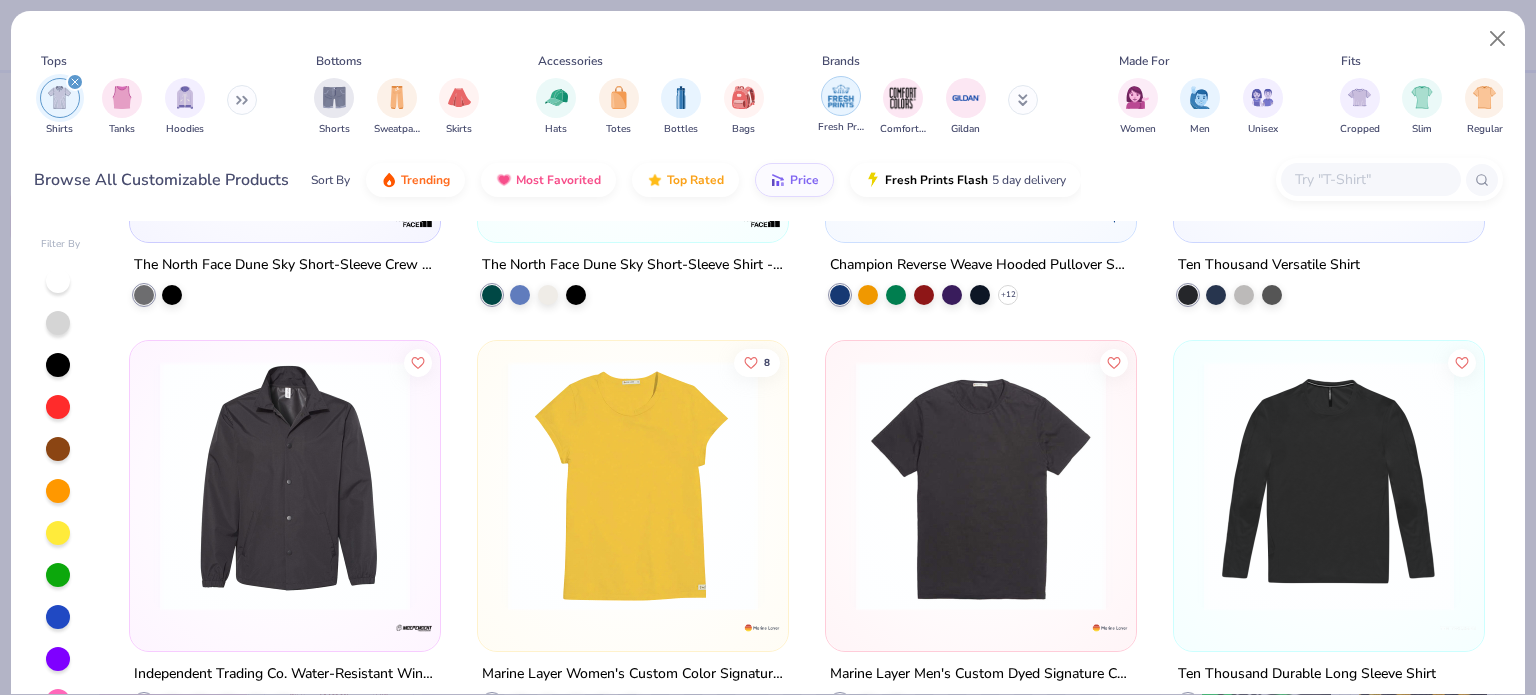 scroll, scrollTop: 0, scrollLeft: 0, axis: both 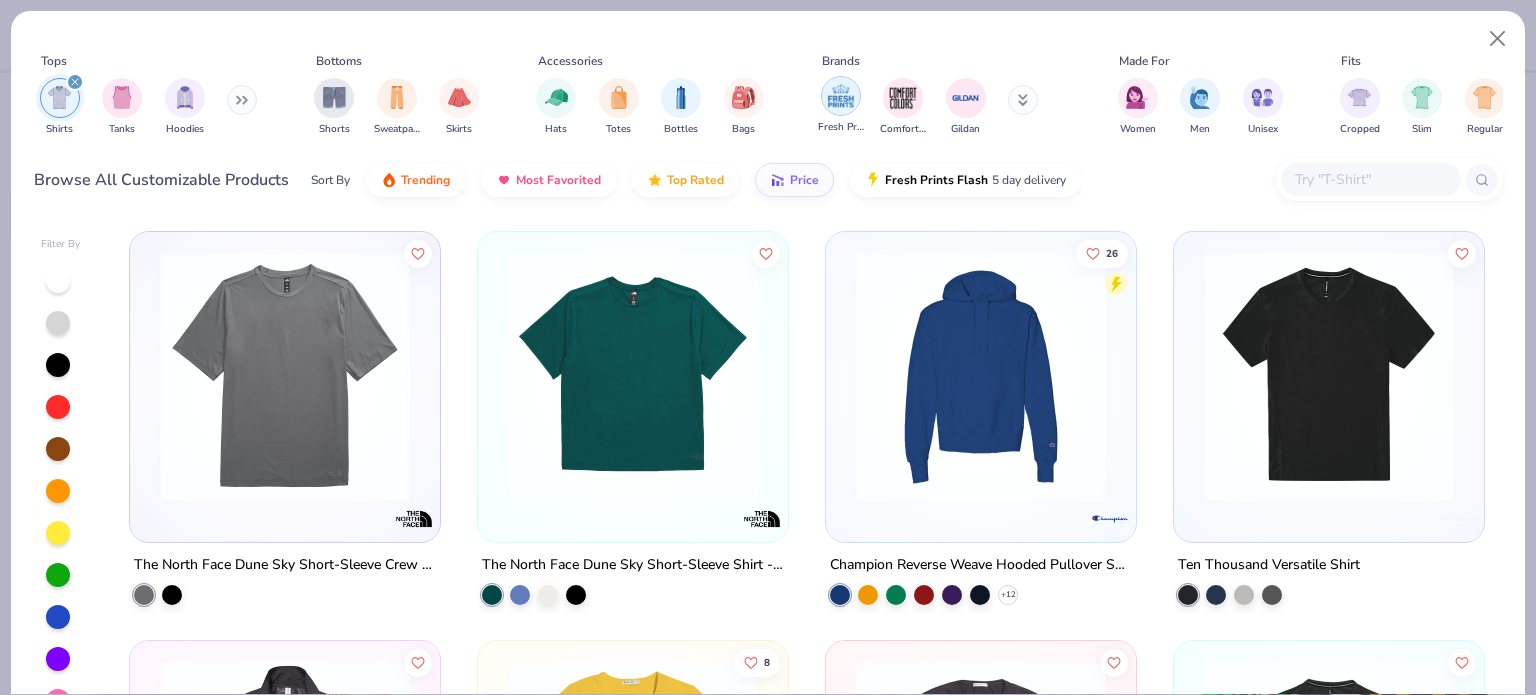 drag, startPoint x: 902, startPoint y: 102, endPoint x: 891, endPoint y: 111, distance: 14.21267 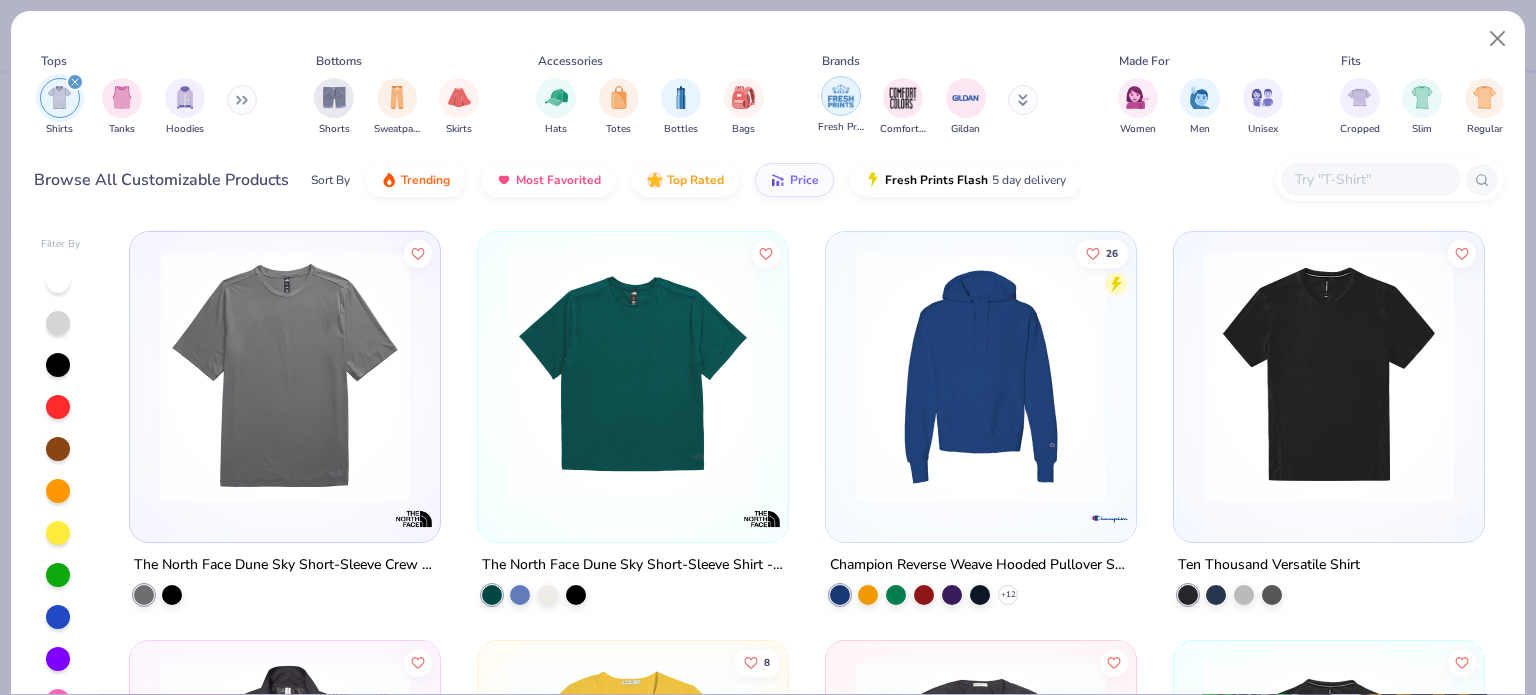 click at bounding box center [903, 98] 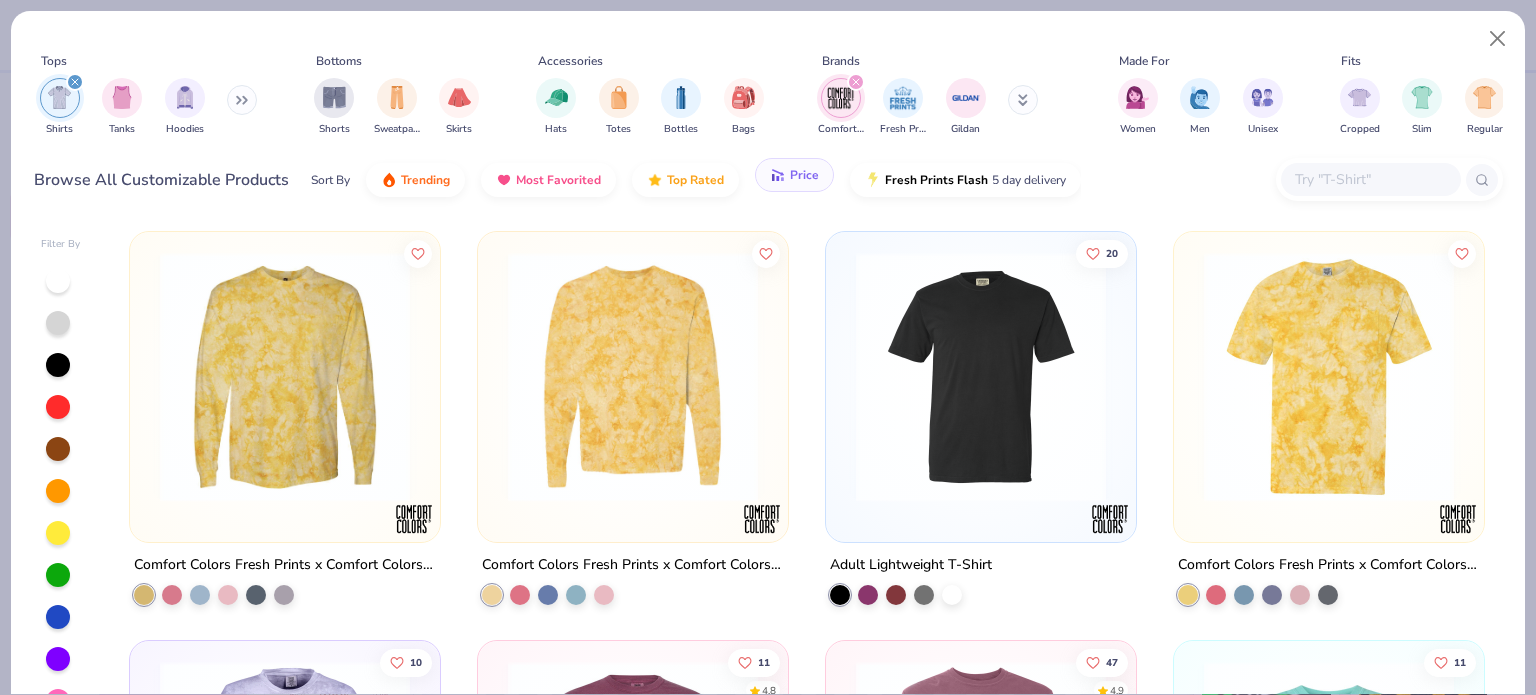 click on "Price" at bounding box center (794, 175) 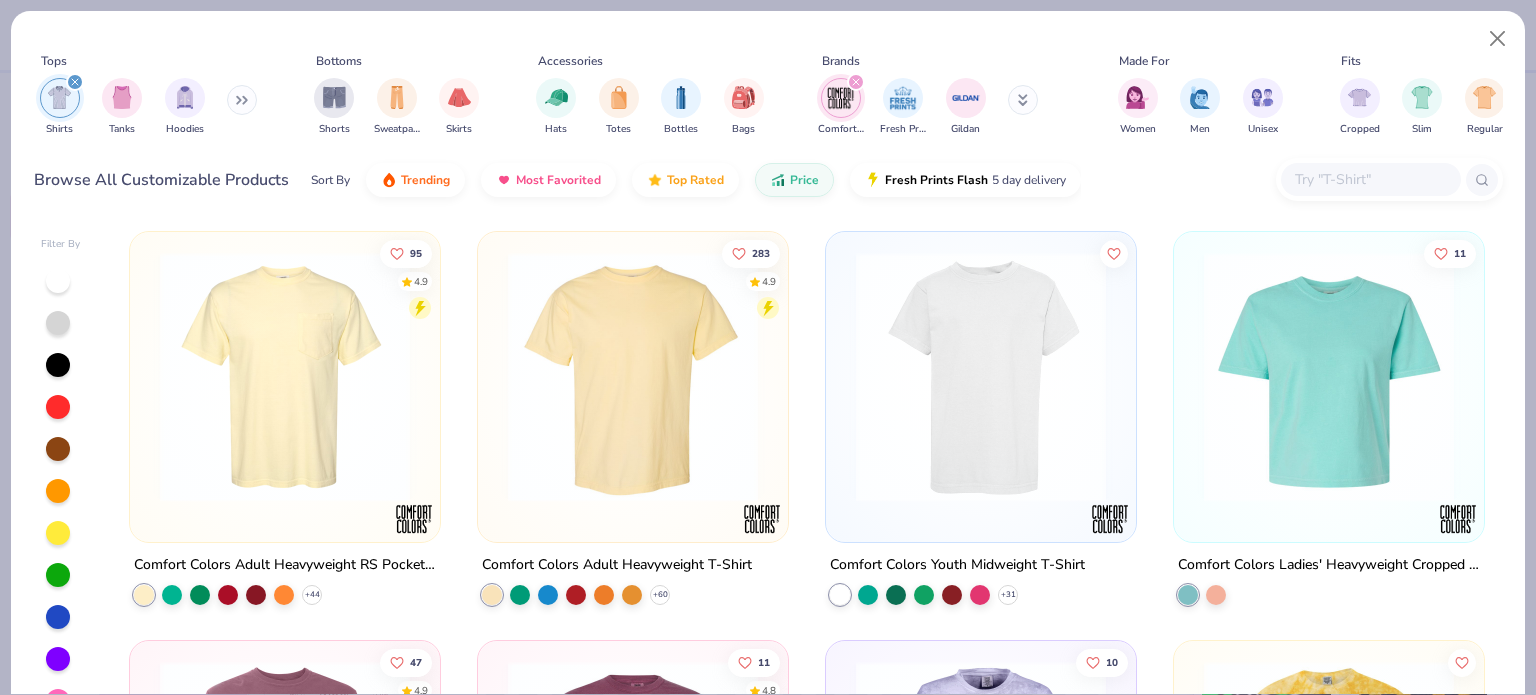 click at bounding box center [285, 377] 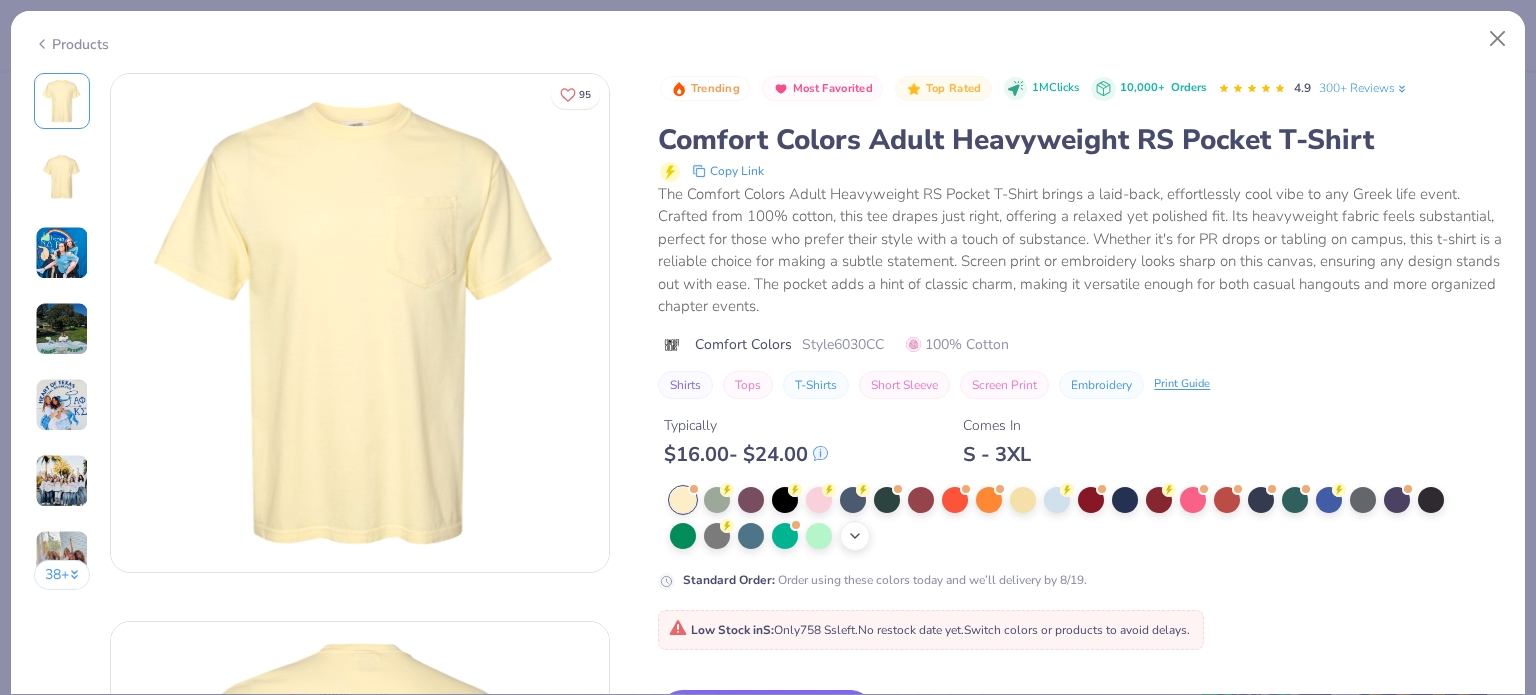 click 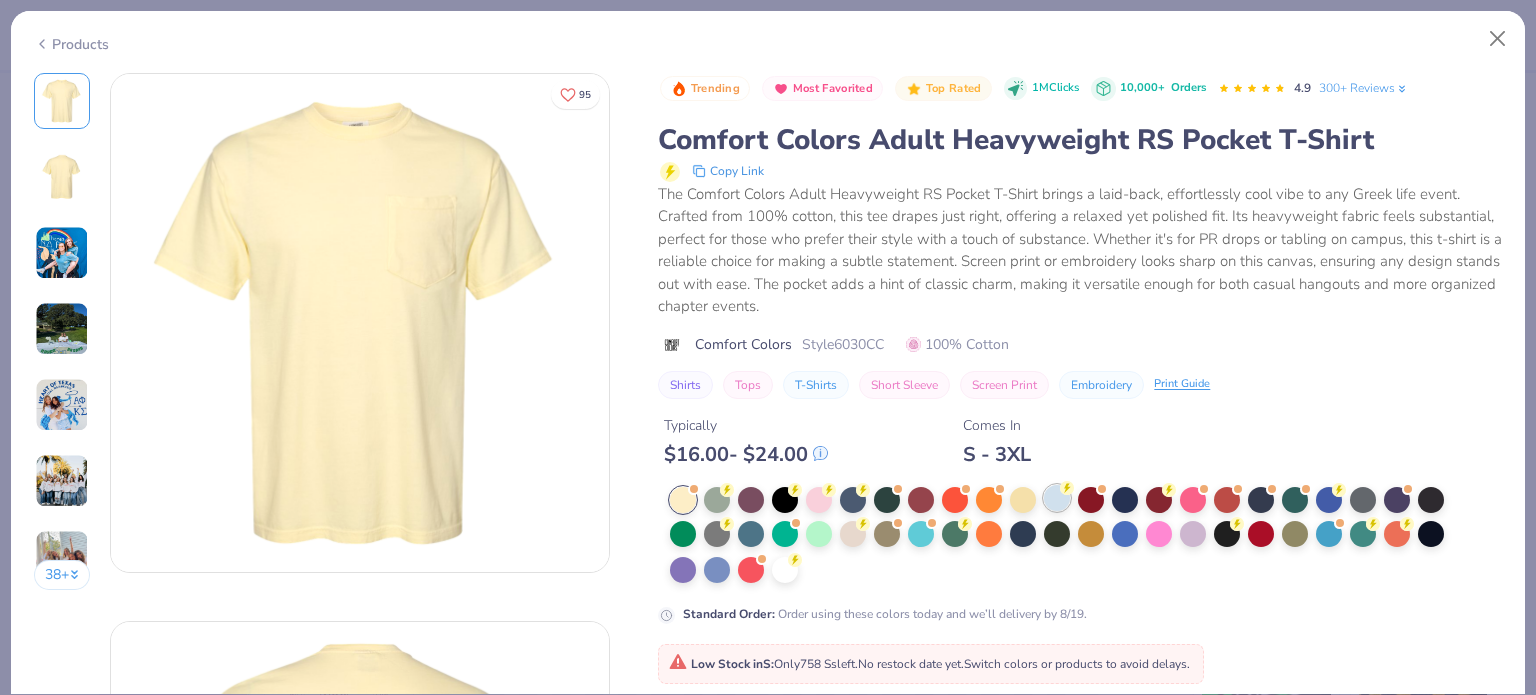 click at bounding box center (1064, 536) 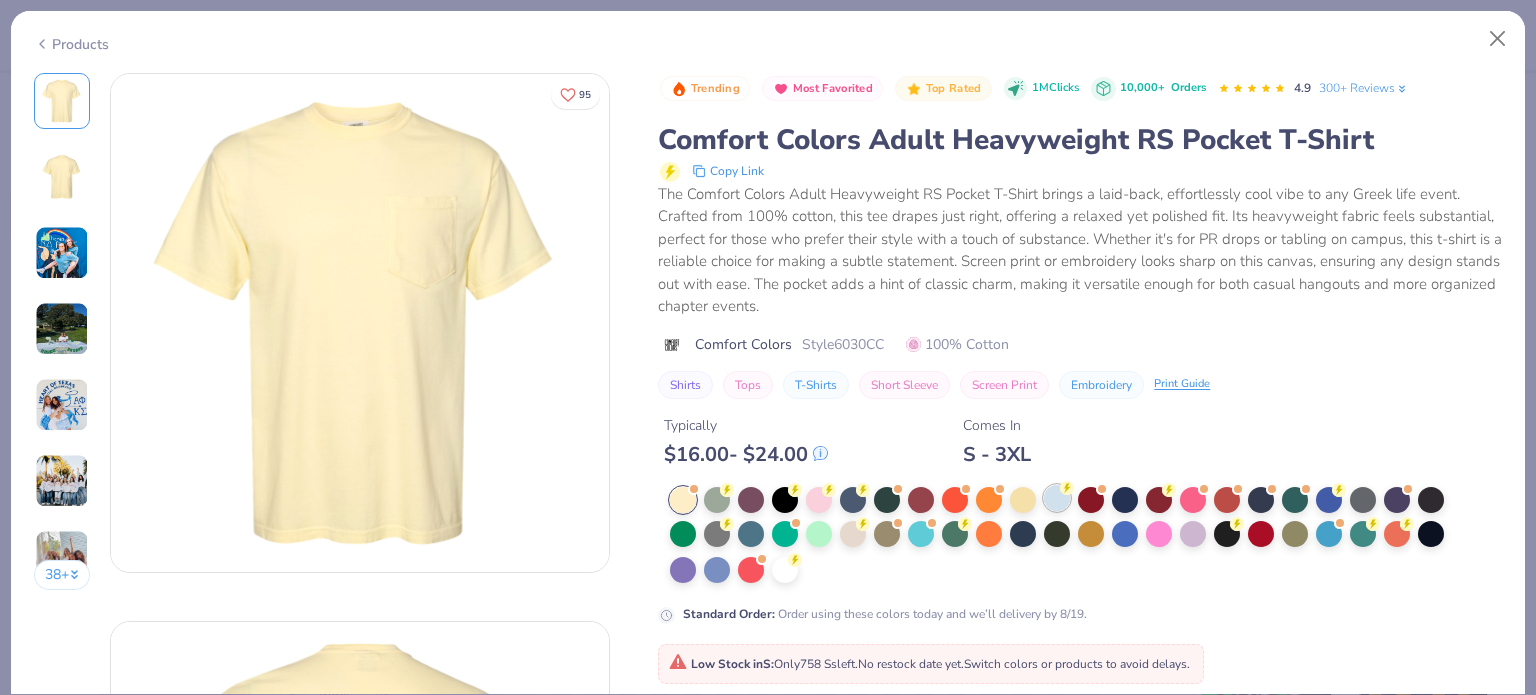 click at bounding box center [1057, 498] 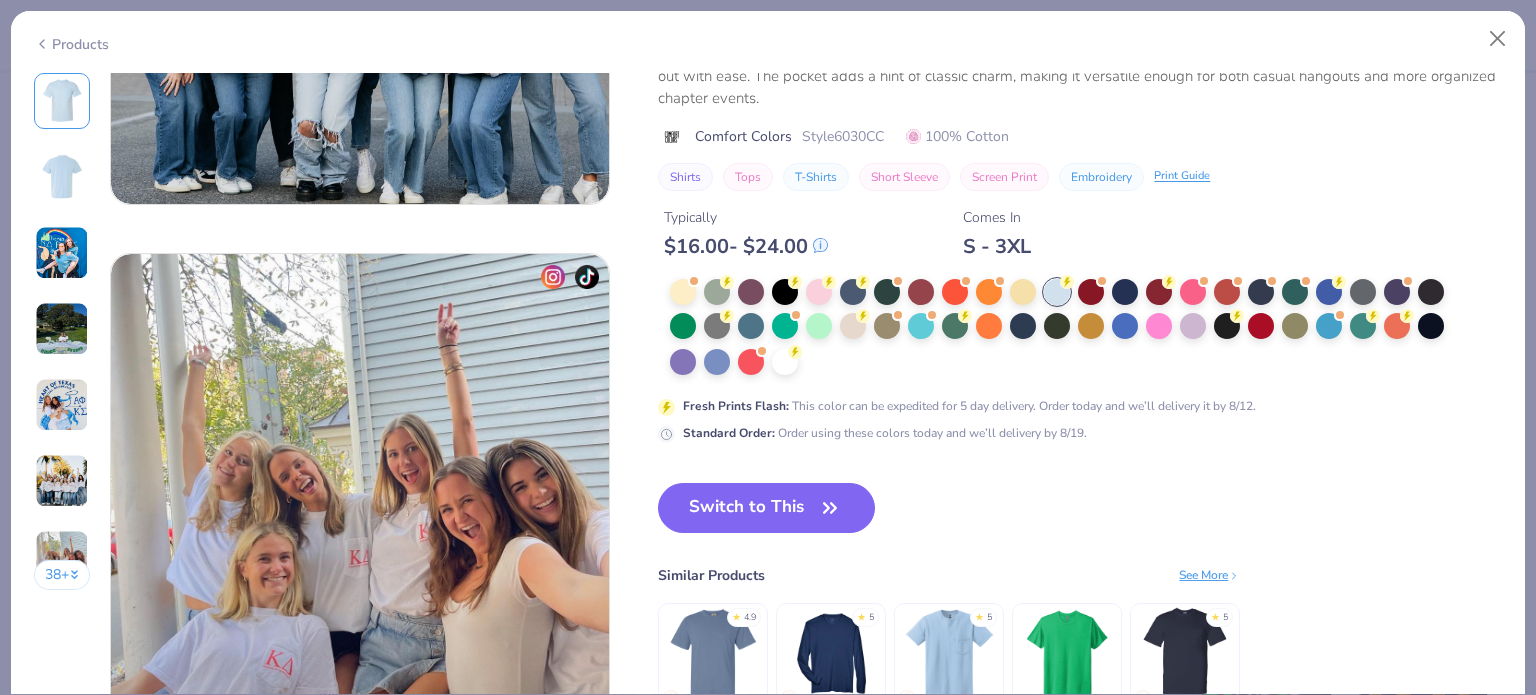 scroll, scrollTop: 3100, scrollLeft: 0, axis: vertical 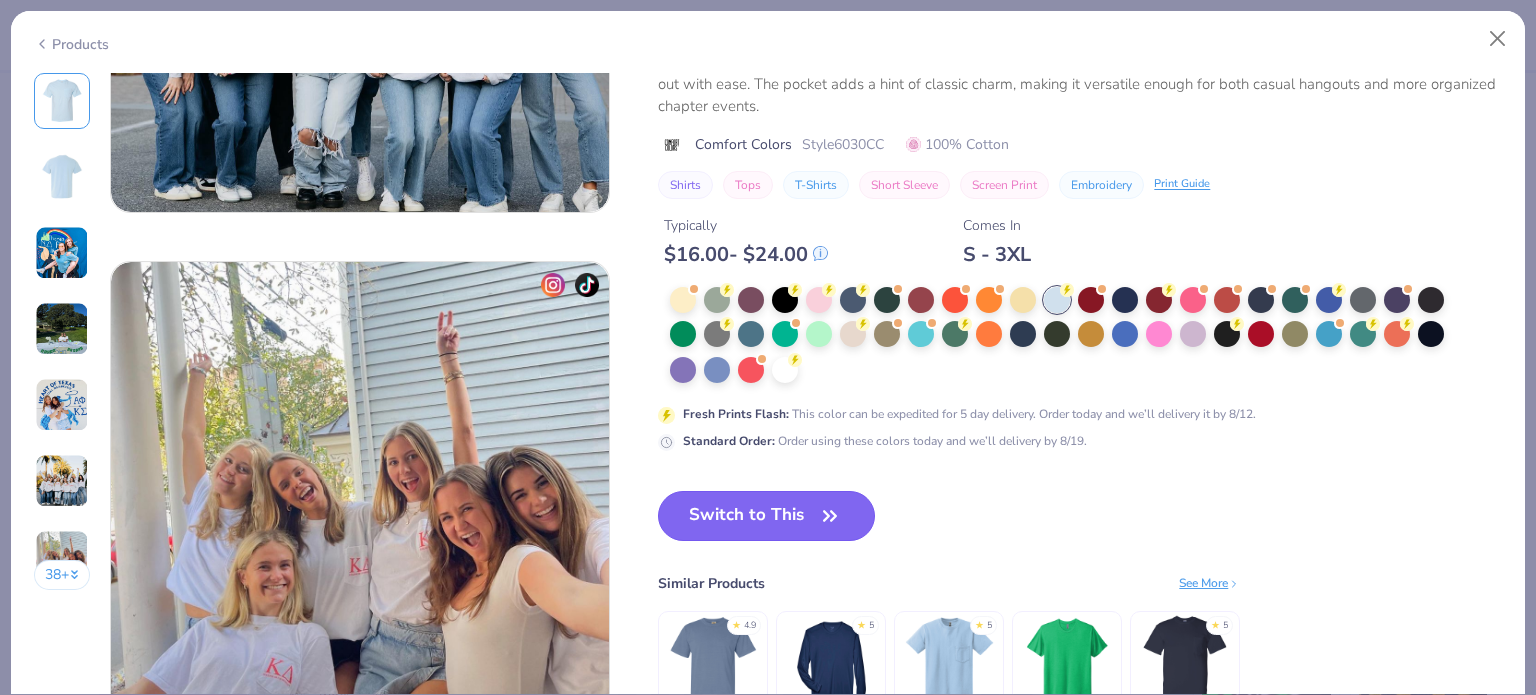click on "Switch to This" at bounding box center [766, 516] 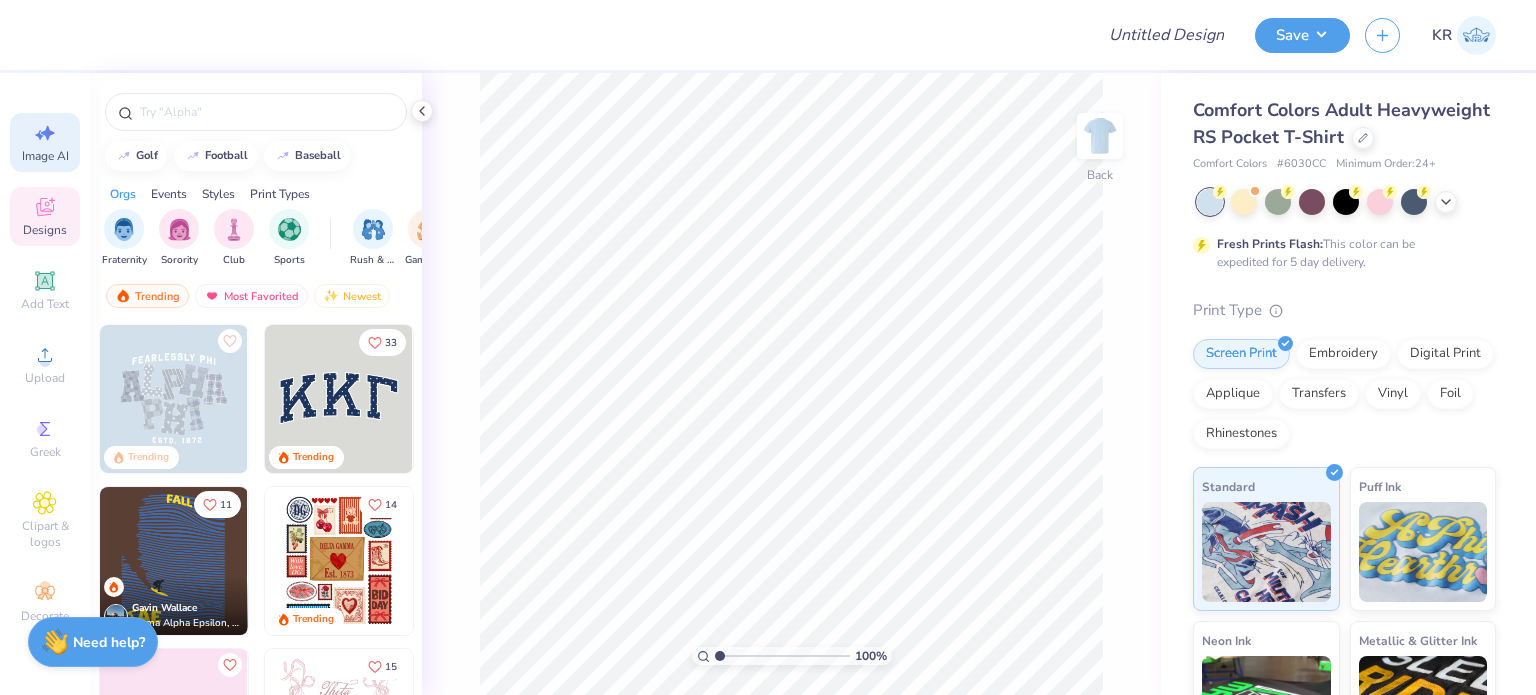 click on "Image AI" at bounding box center [45, 142] 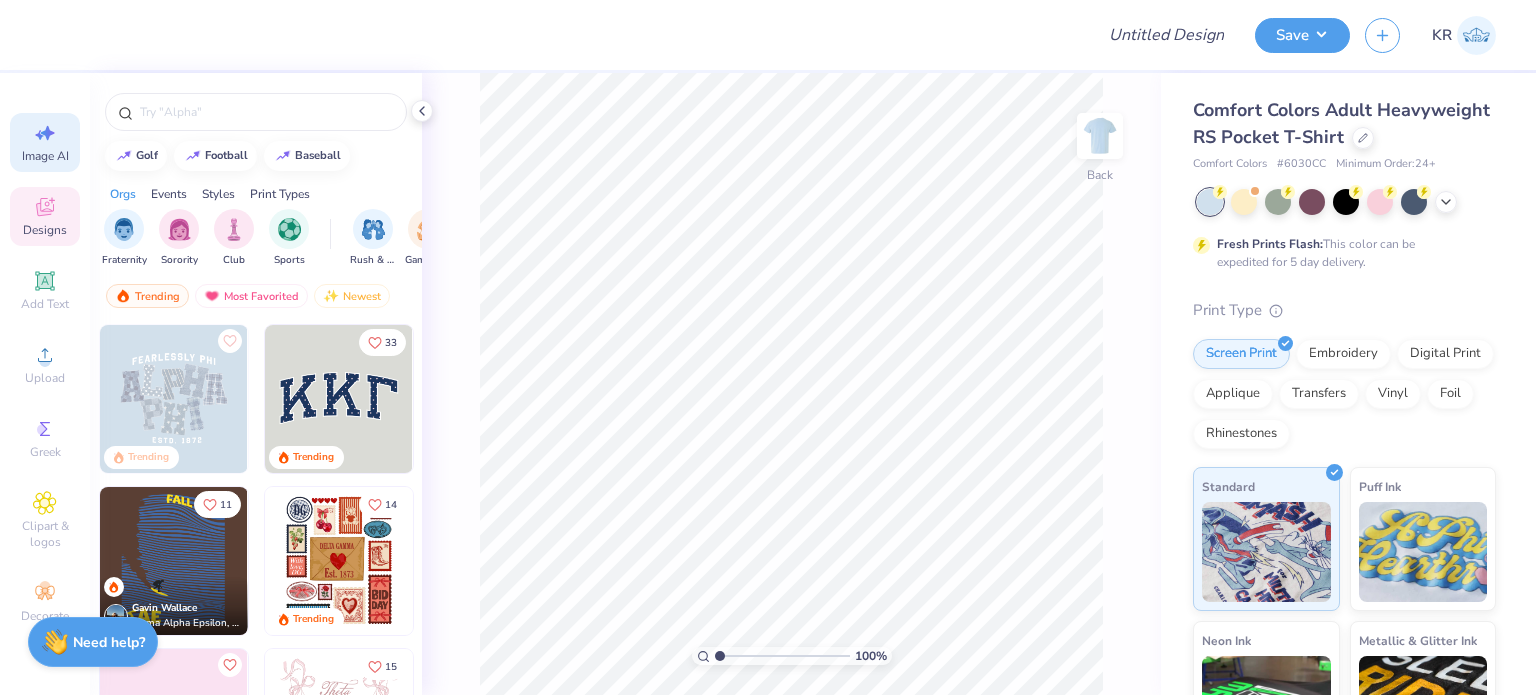 select on "4" 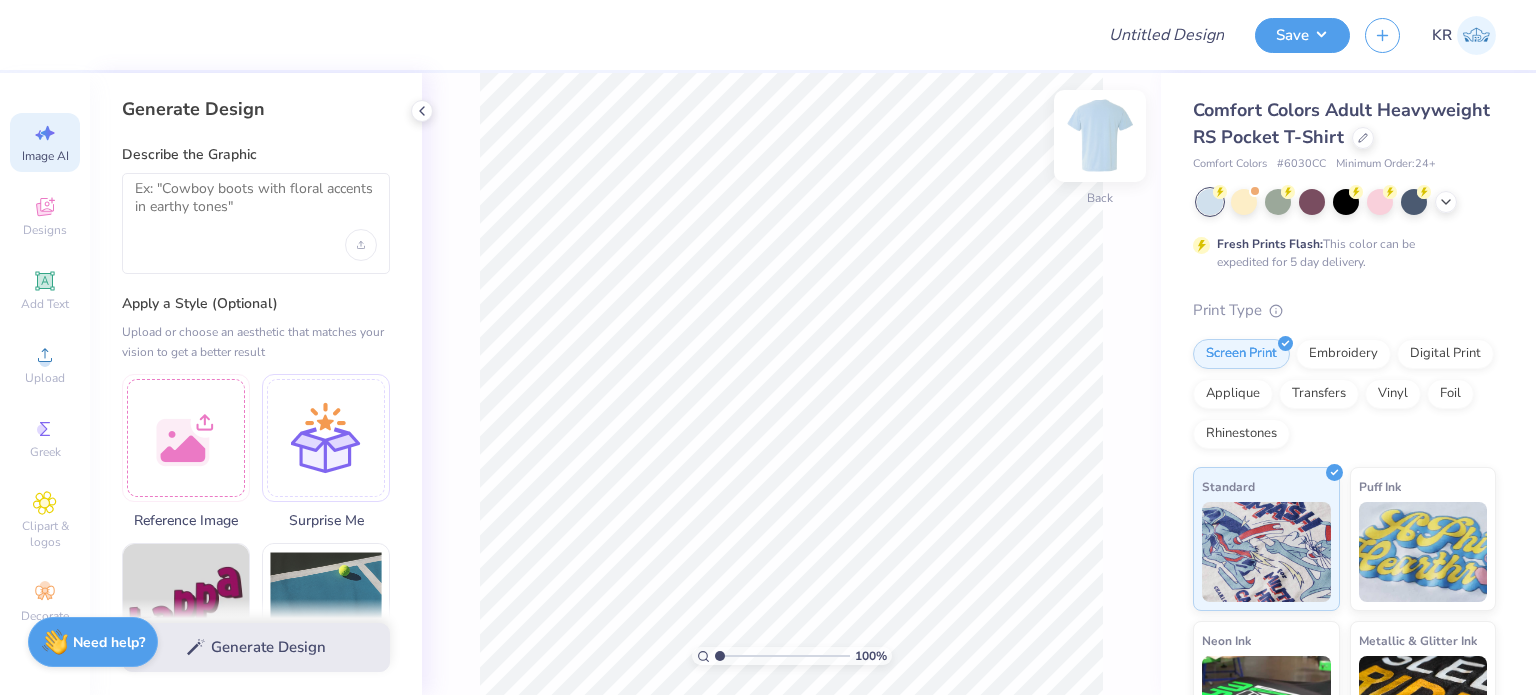 click at bounding box center [1100, 136] 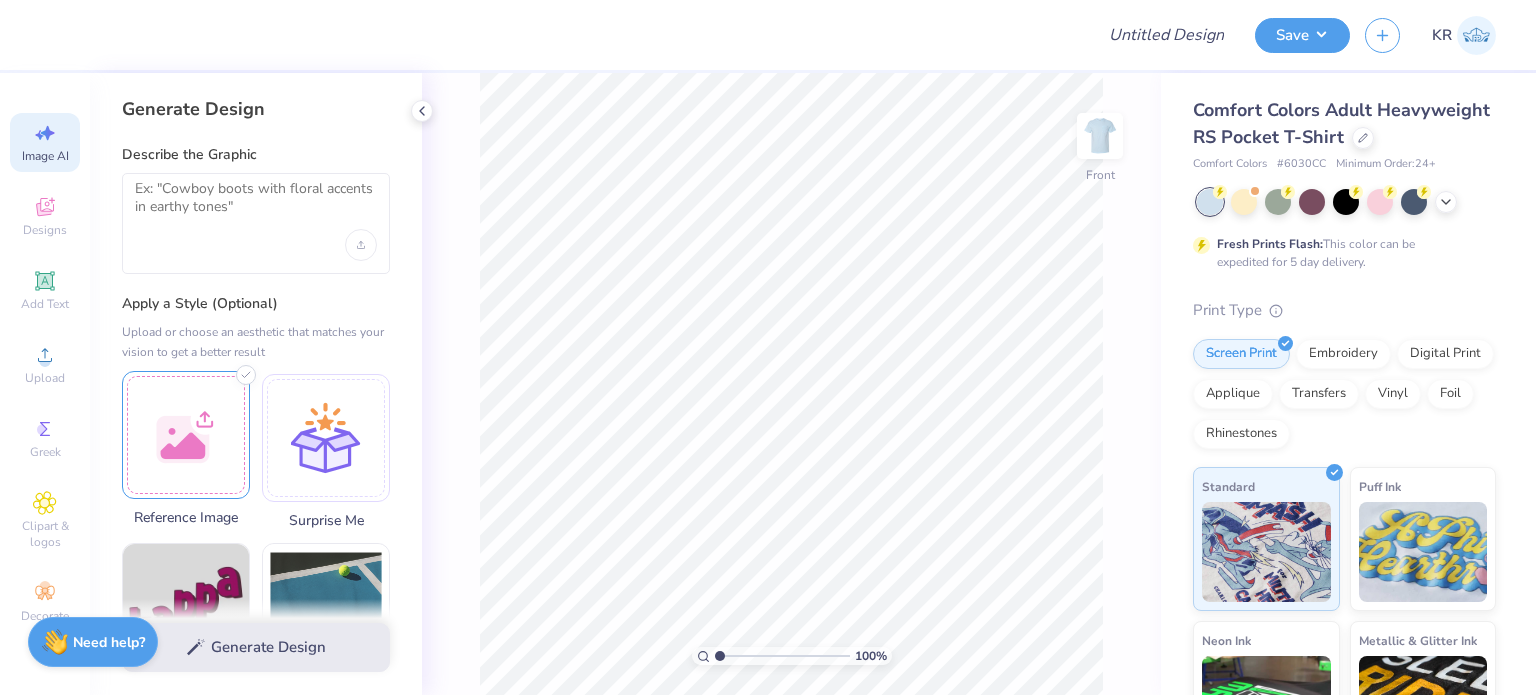 click at bounding box center (186, 435) 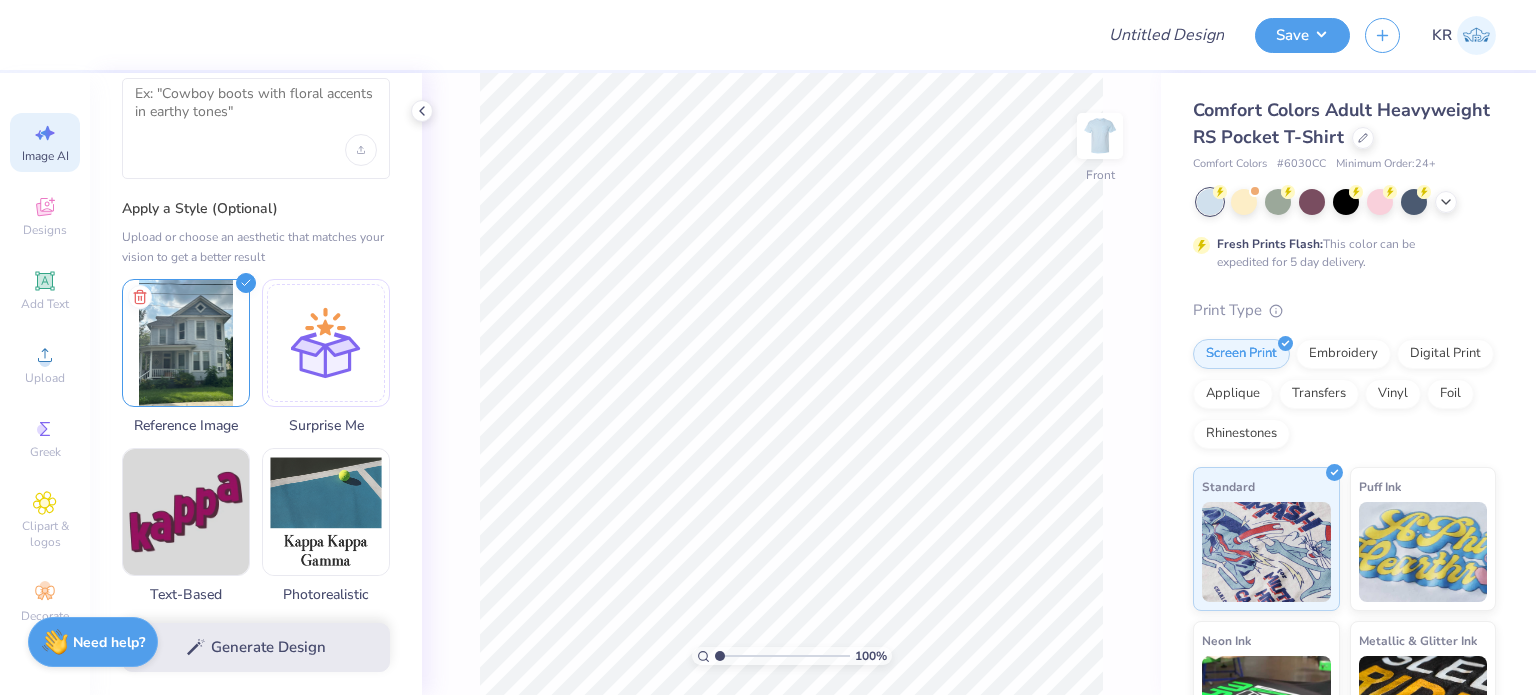 scroll, scrollTop: 0, scrollLeft: 0, axis: both 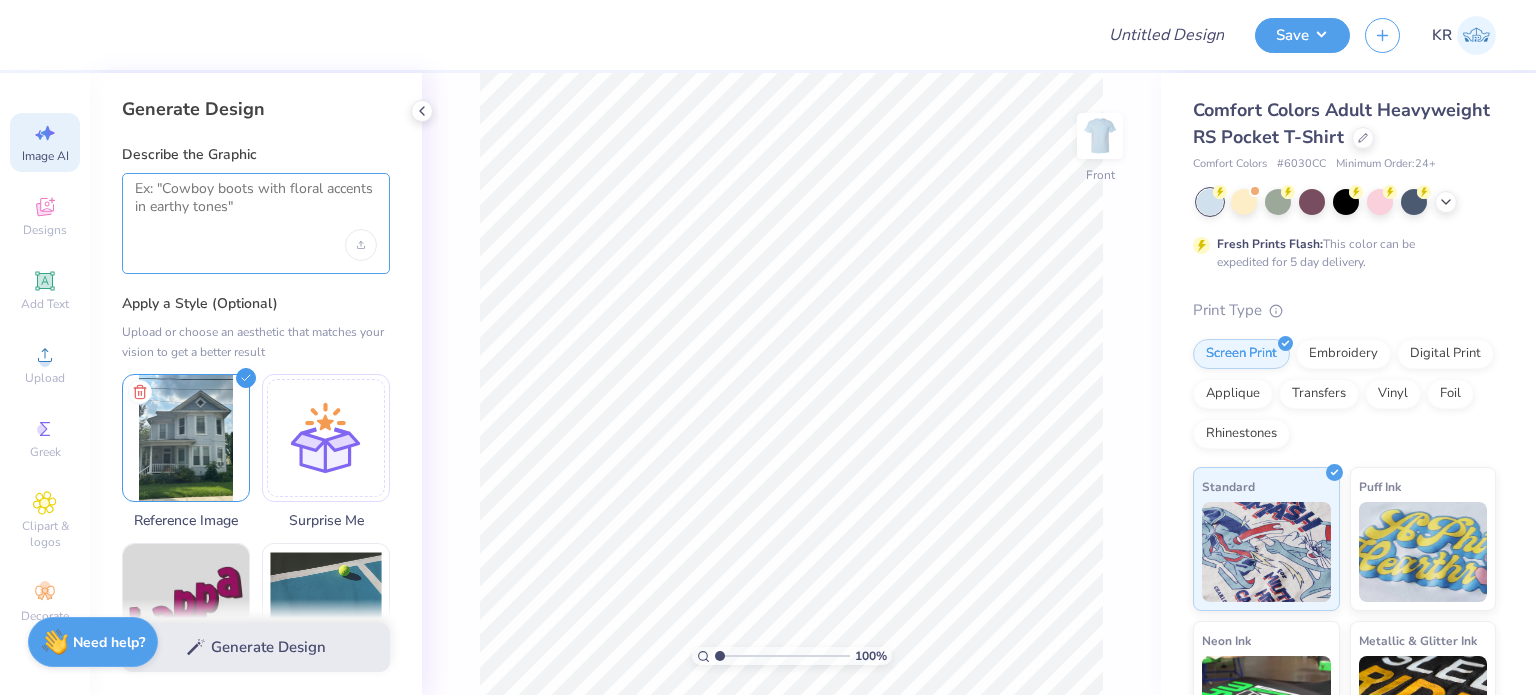 click at bounding box center [256, 205] 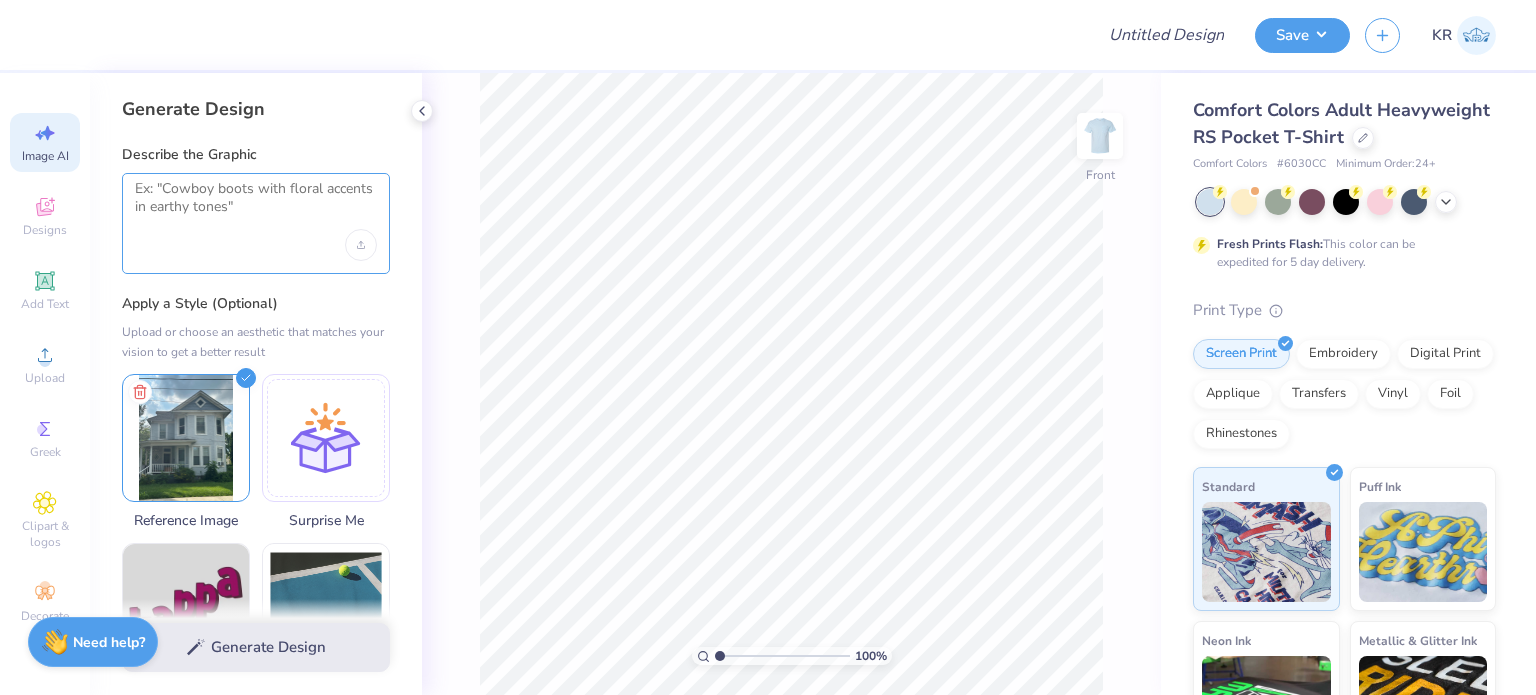 click at bounding box center [256, 205] 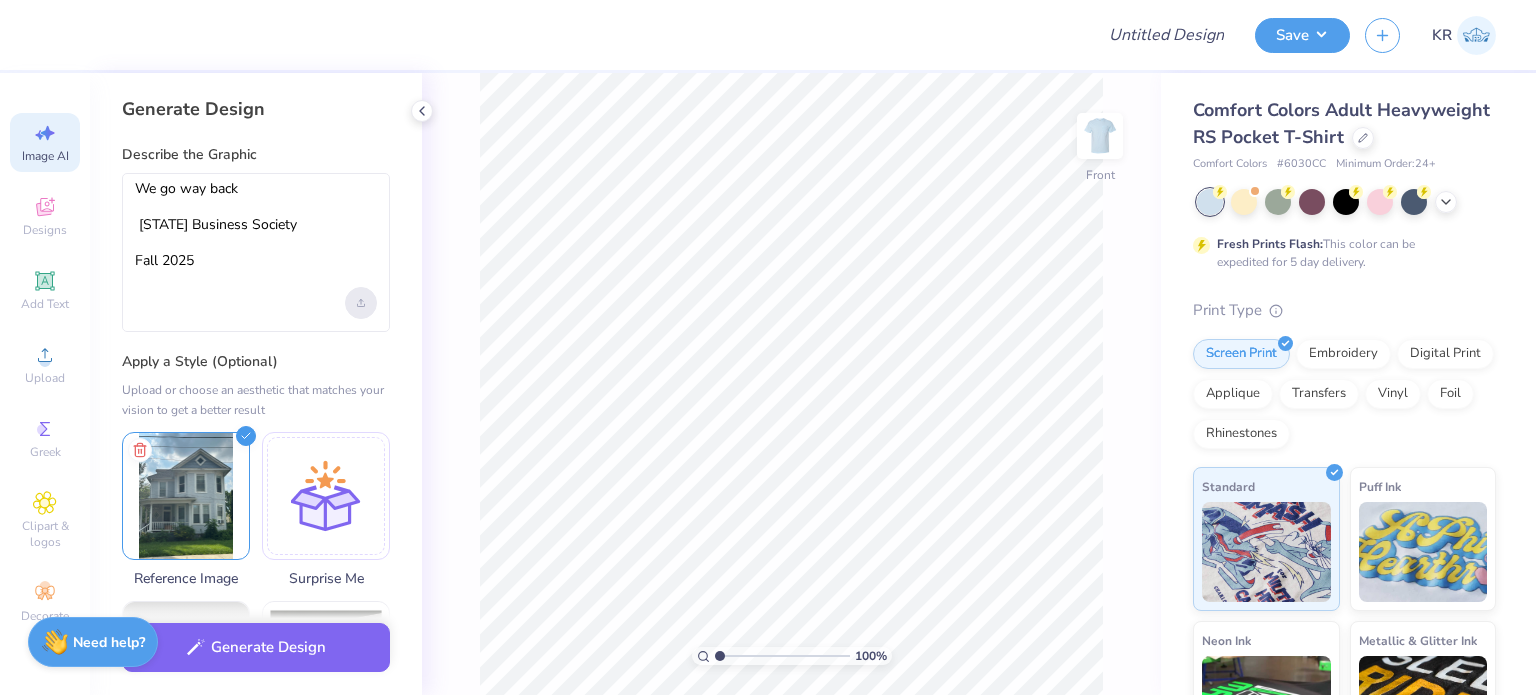 click at bounding box center [361, 303] 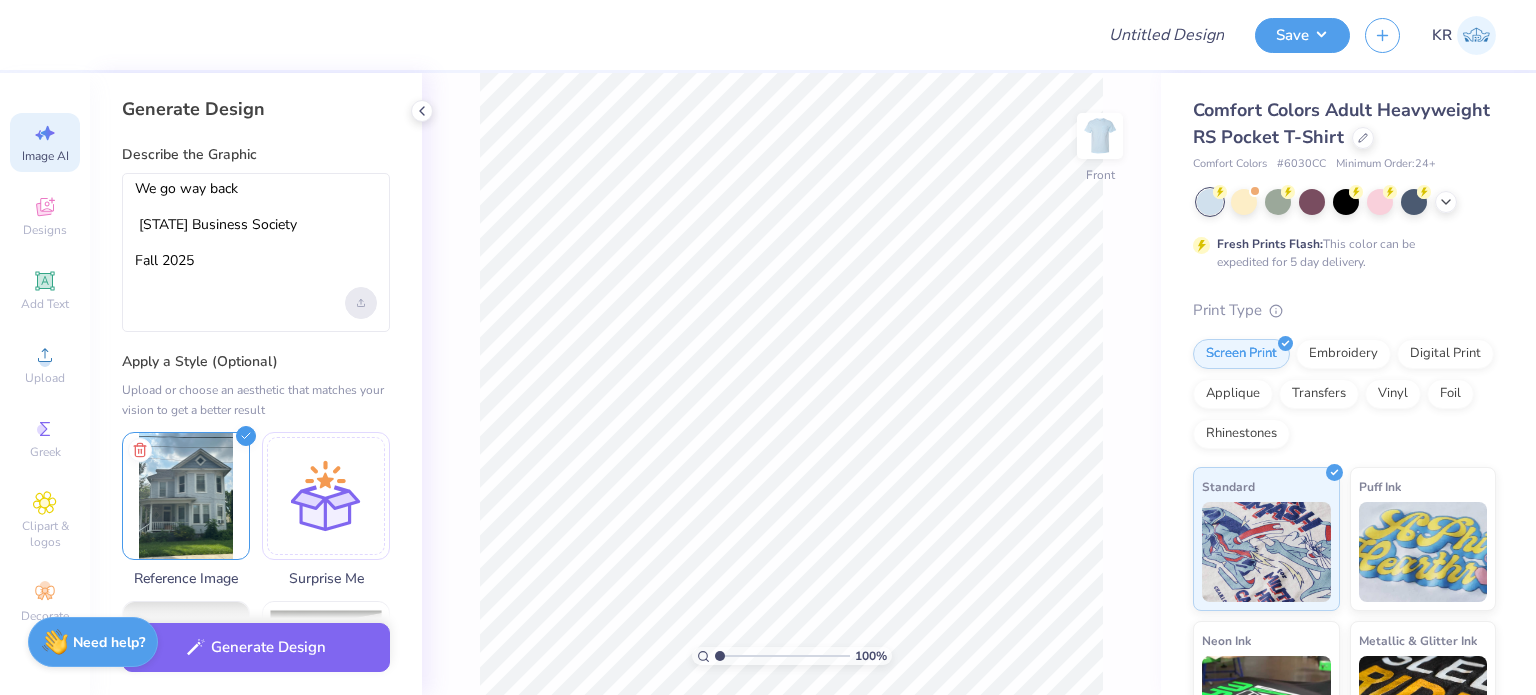 click at bounding box center (361, 303) 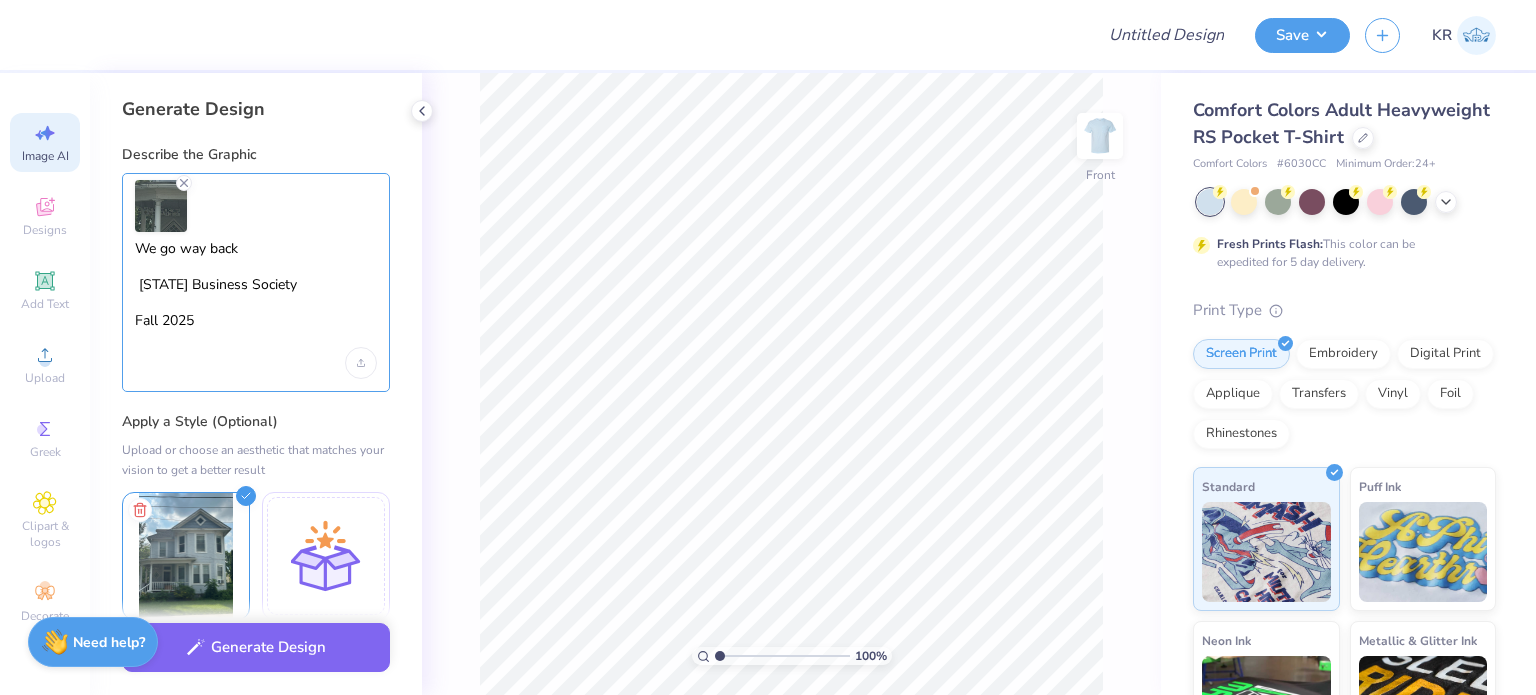 click on "We go way back
[STATE] Business Society
Fall 2025" at bounding box center (256, 294) 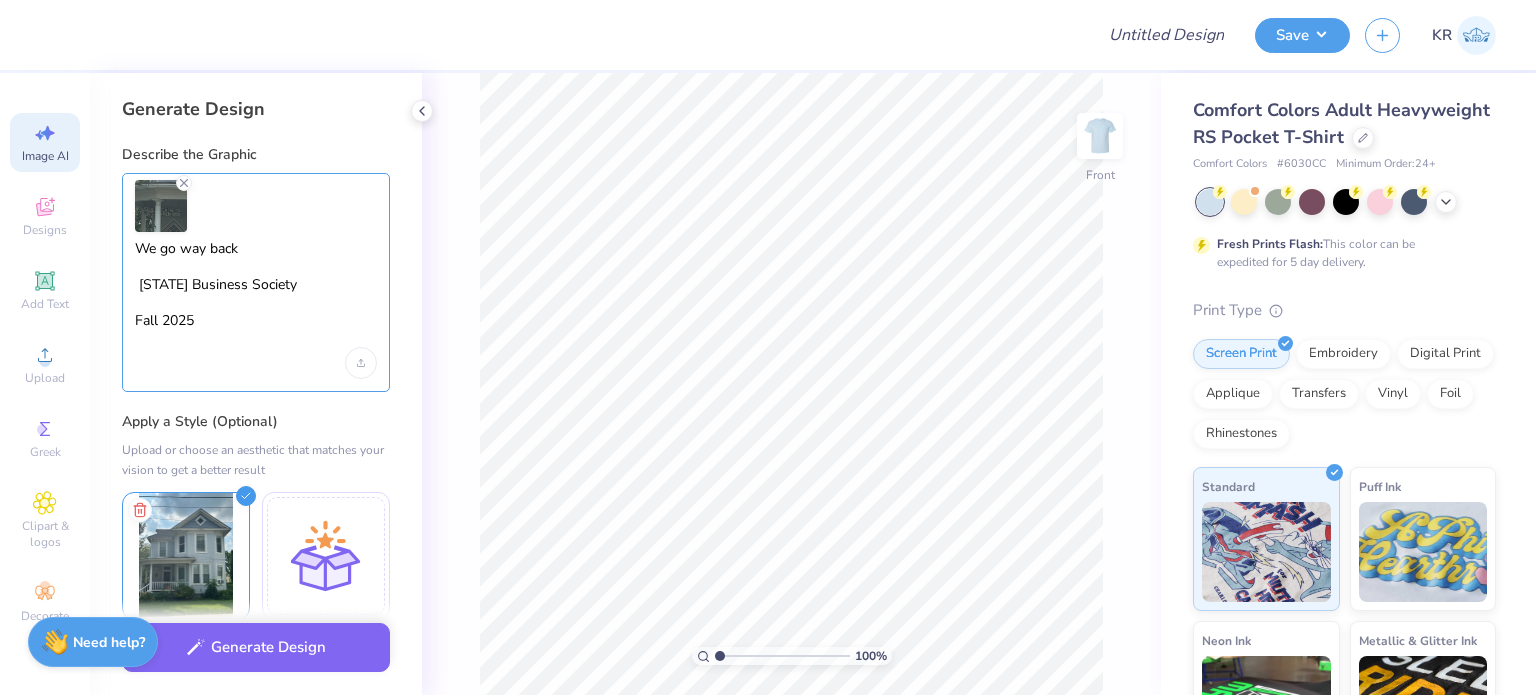 scroll, scrollTop: 0, scrollLeft: 0, axis: both 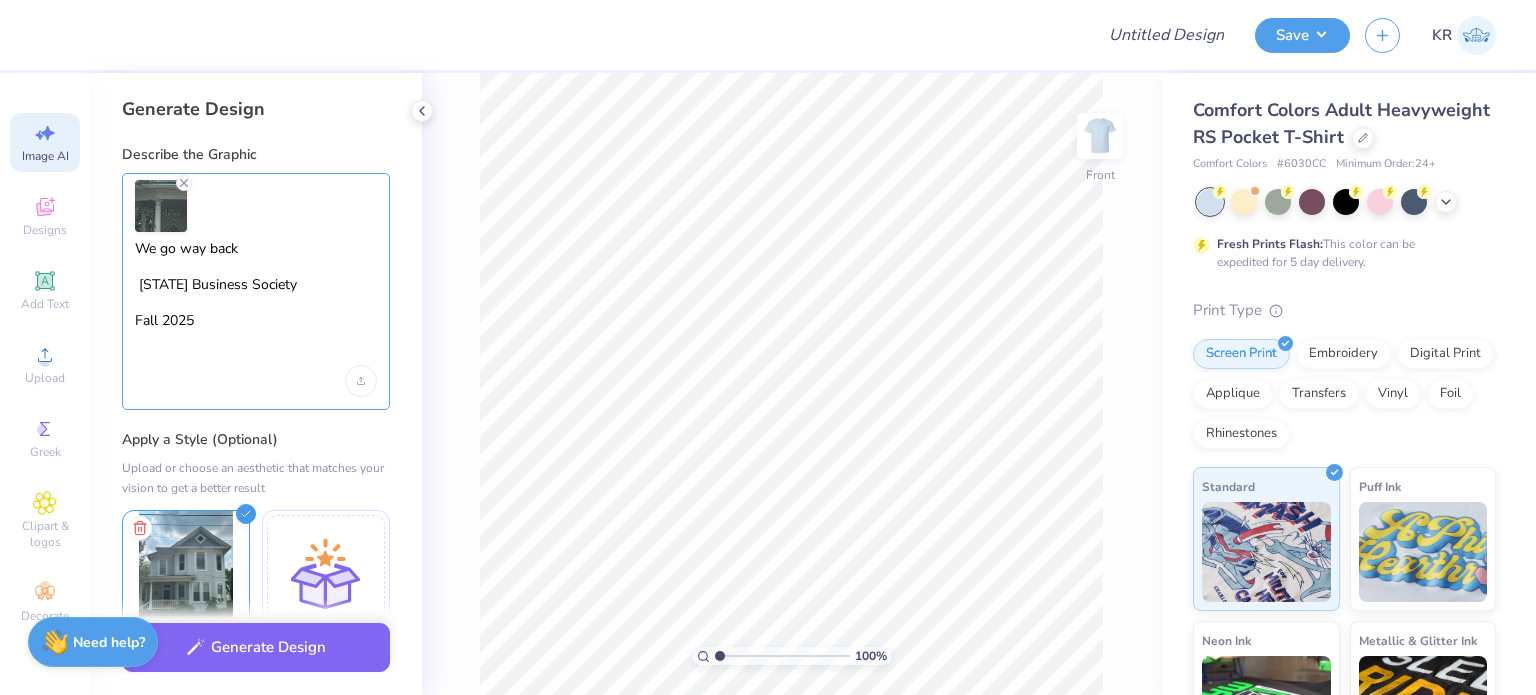 drag, startPoint x: 140, startPoint y: 248, endPoint x: 128, endPoint y: 253, distance: 13 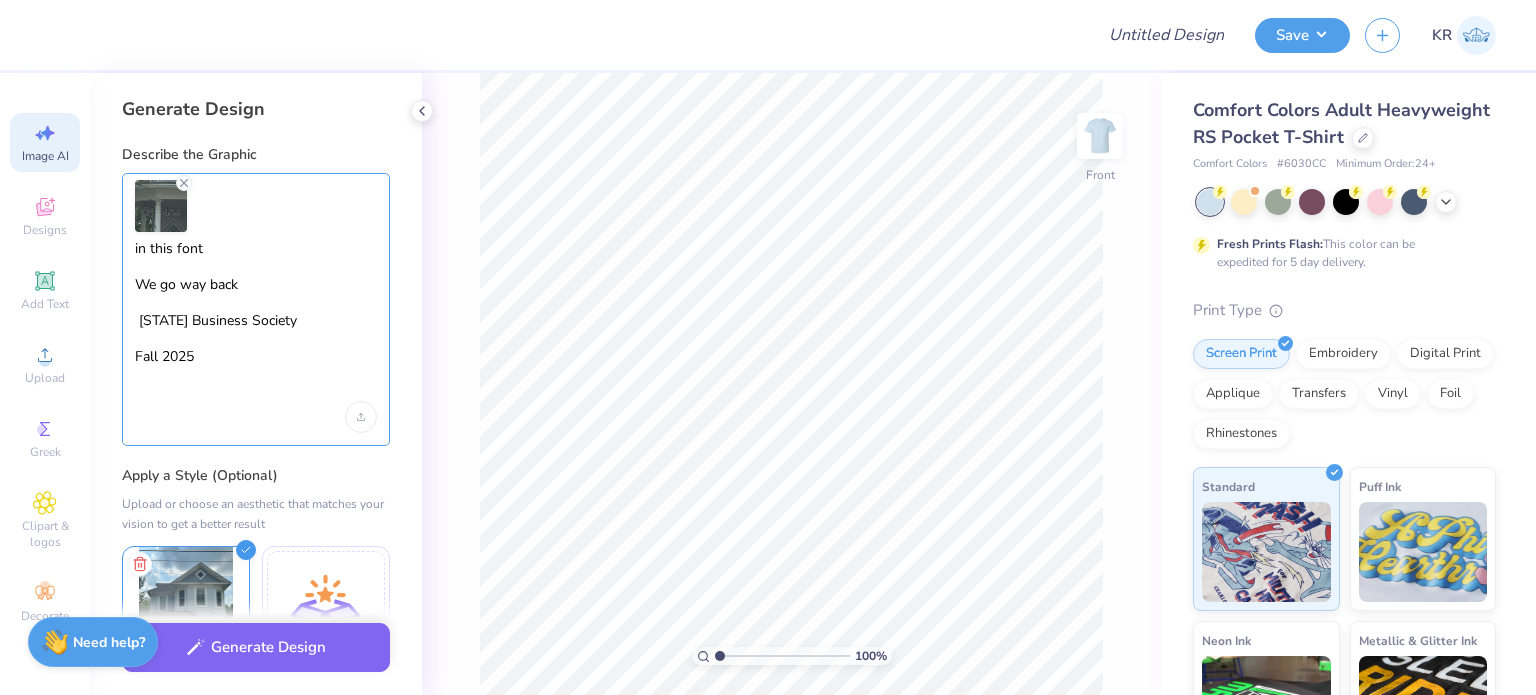 click on "in this font
We go way back
[STATE] Business Society
Fall 2025" at bounding box center (256, 321) 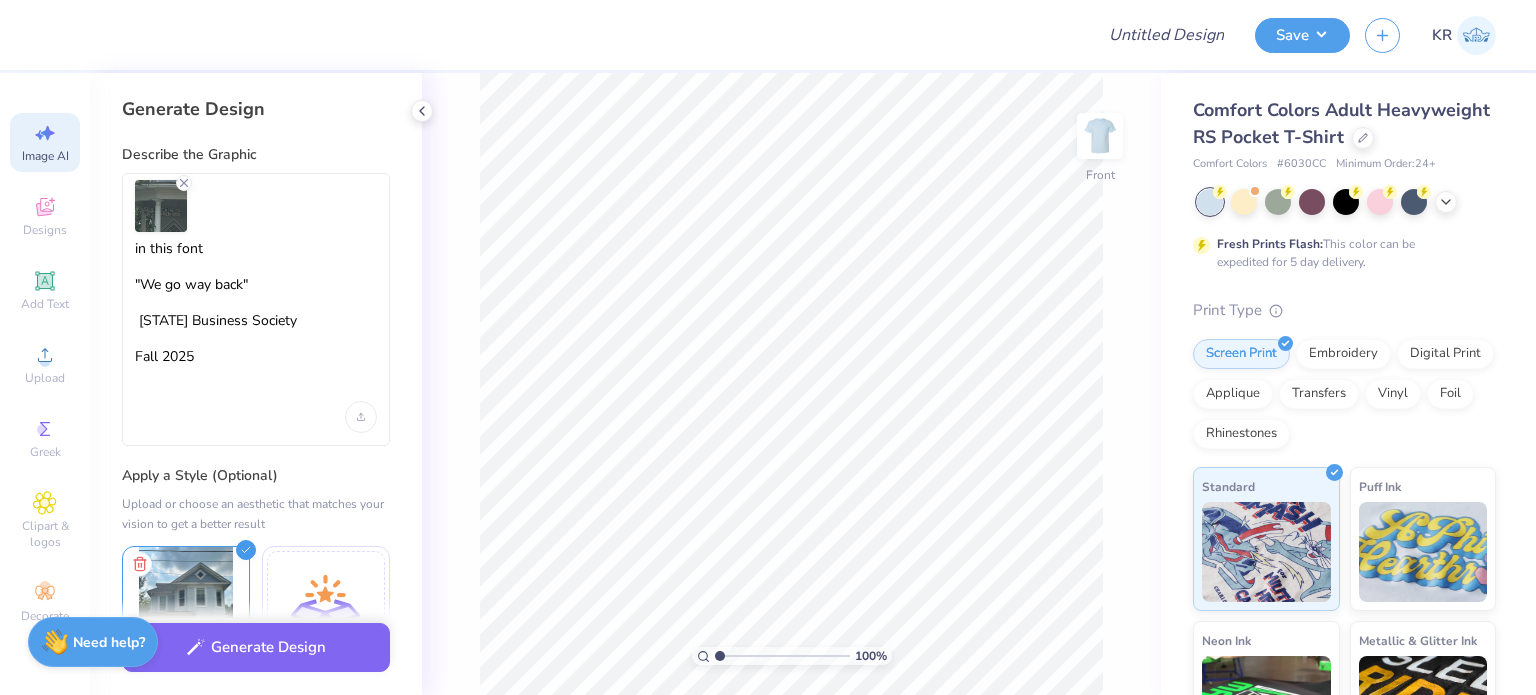 click on "in this font
"We go way back"
[STATE] Business Society
Fall 2025" at bounding box center [256, 309] 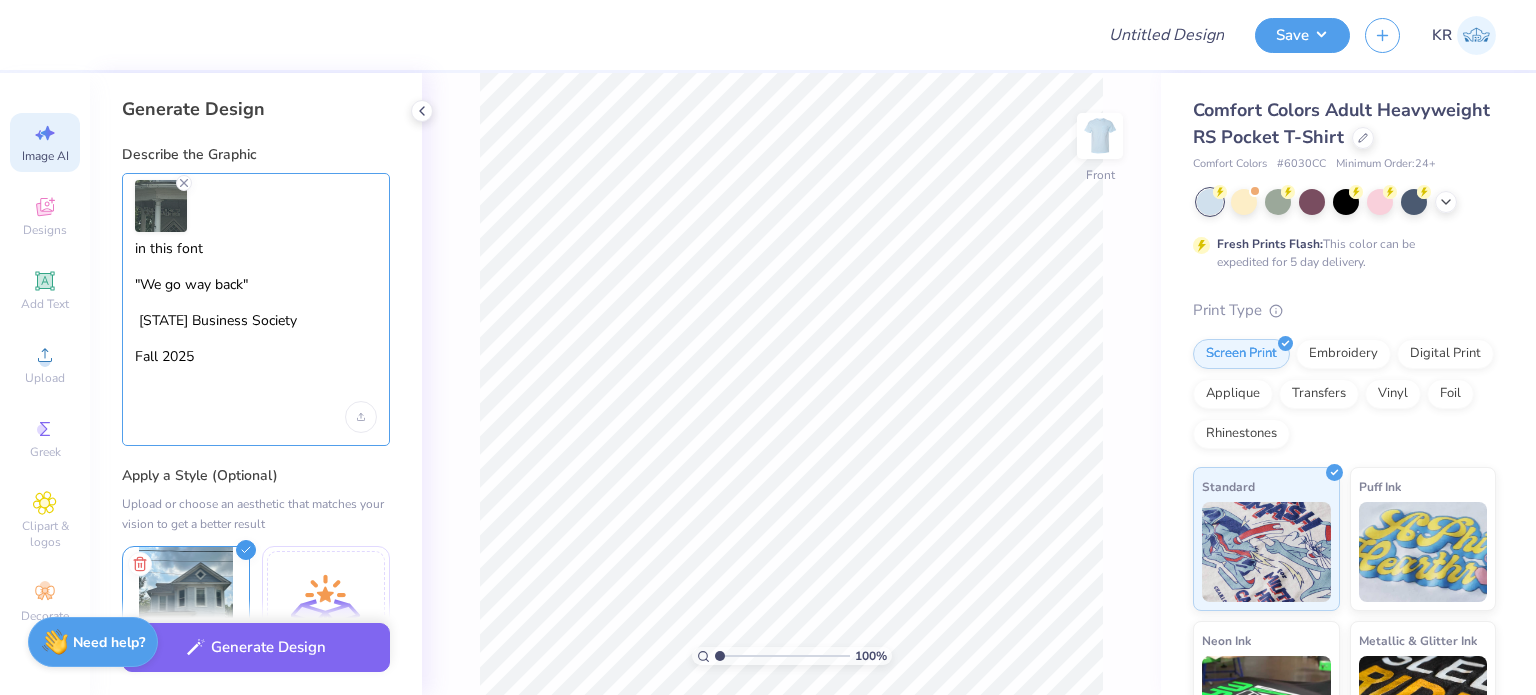click on "in this font
"We go way back"
[STATE] Business Society
Fall 2025" at bounding box center [256, 321] 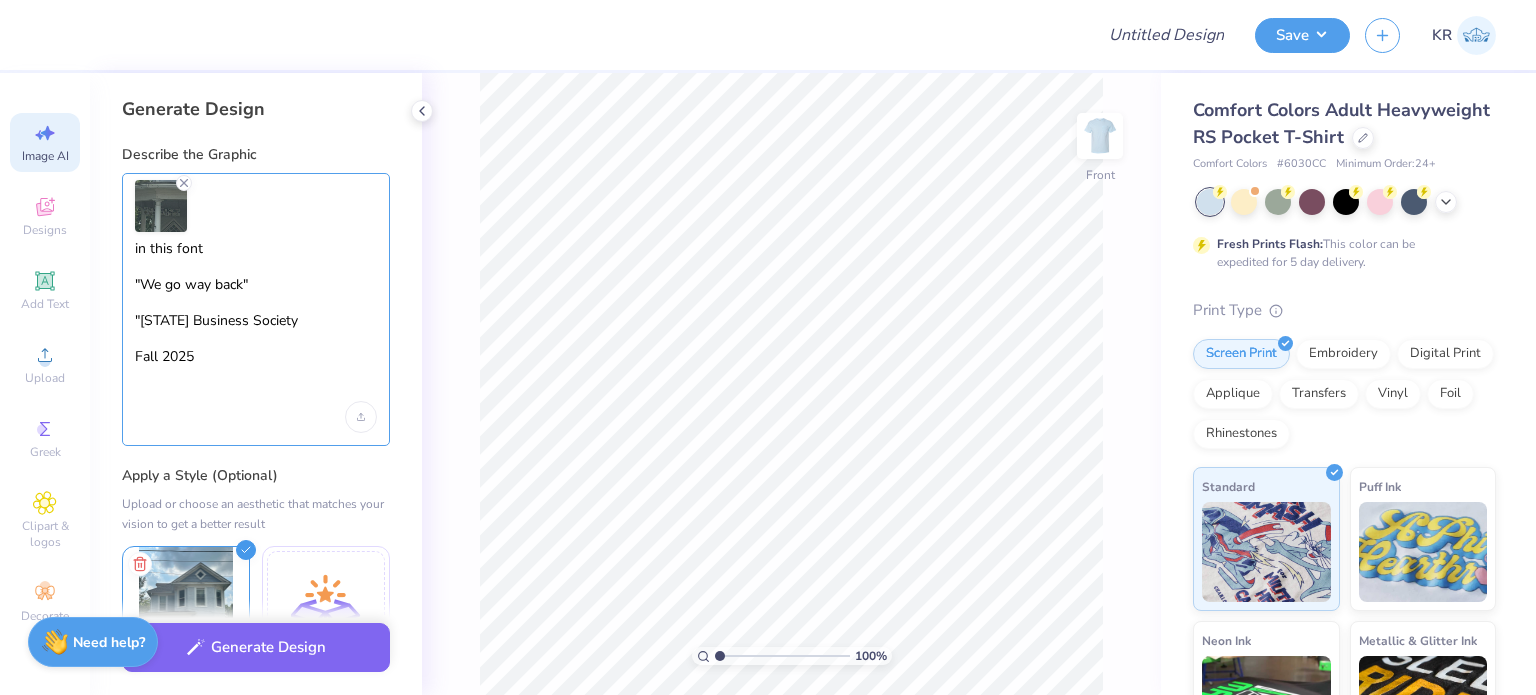 click on "in this font
"We go way back"
"[STATE] Business Society
Fall 2025" at bounding box center (256, 321) 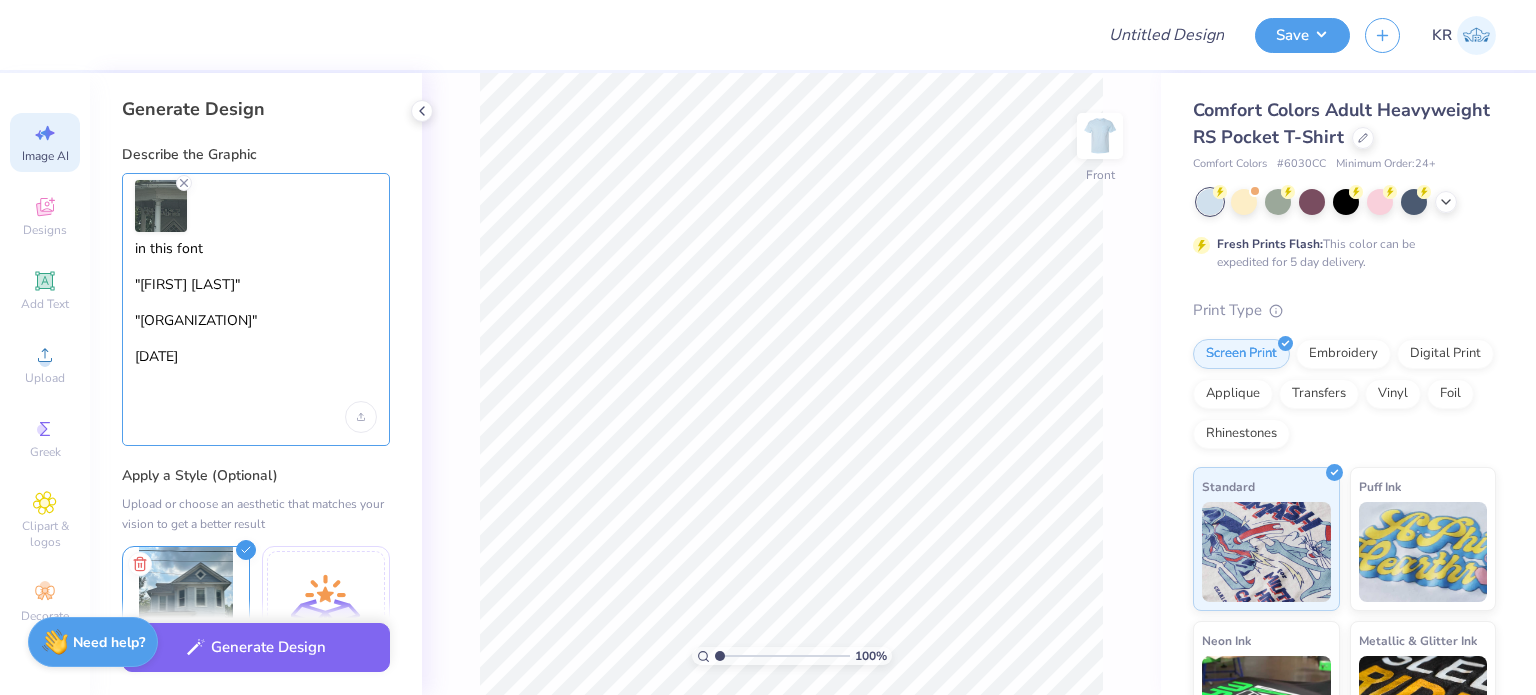 click on "in this font
"[FIRST] [LAST]"
"[ORGANIZATION]"
[DATE]" at bounding box center [256, 321] 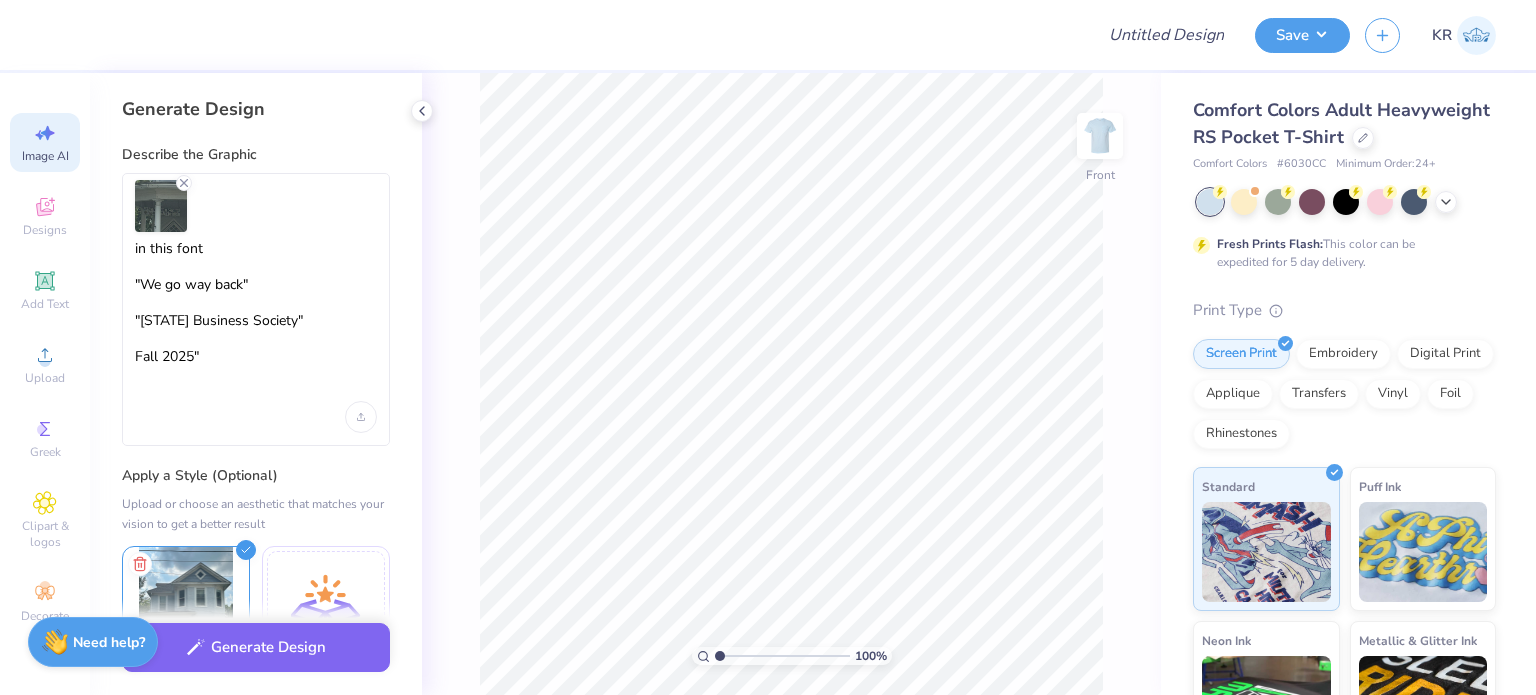 click on "in this font
"We go way back"
"[STATE] Business Society"
Fall 2025"" at bounding box center (256, 309) 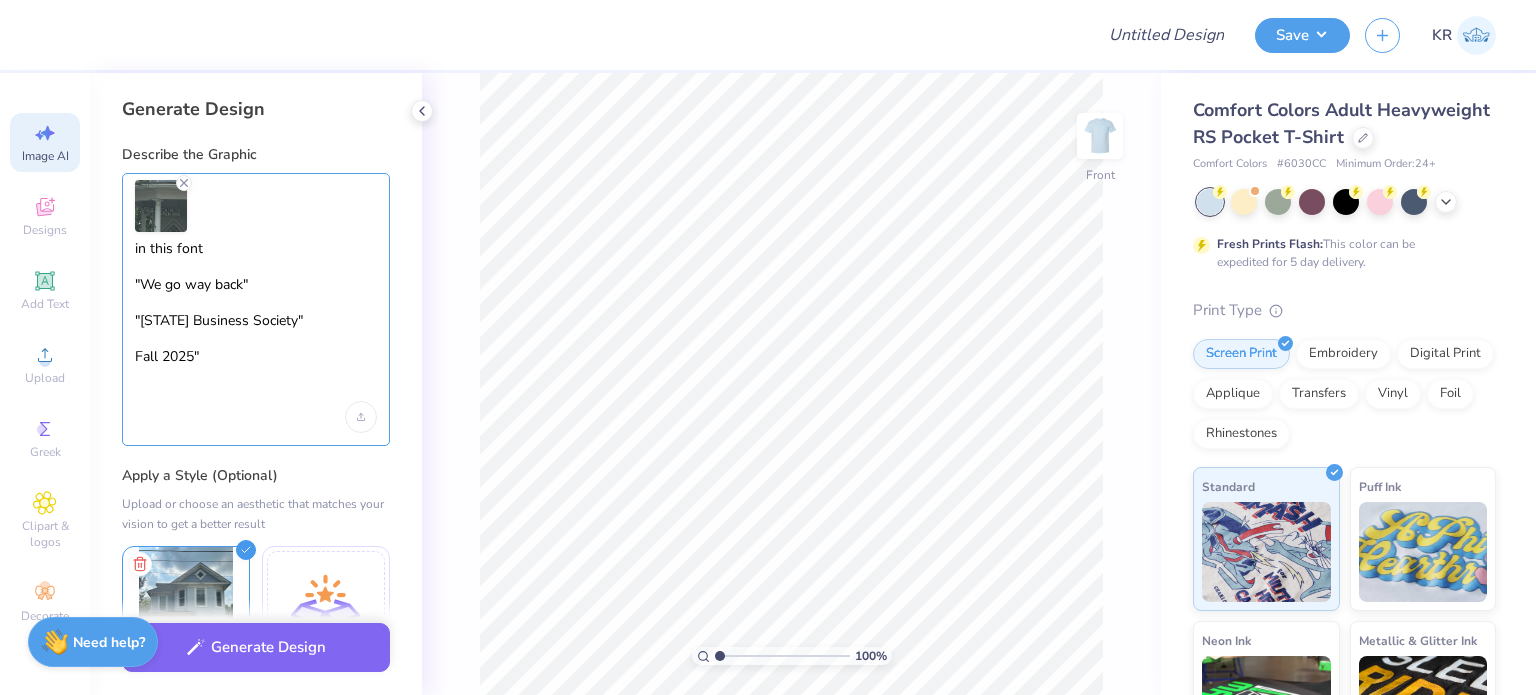 click on "in this font
"We go way back"
"[STATE] Business Society"
Fall 2025"" at bounding box center (256, 321) 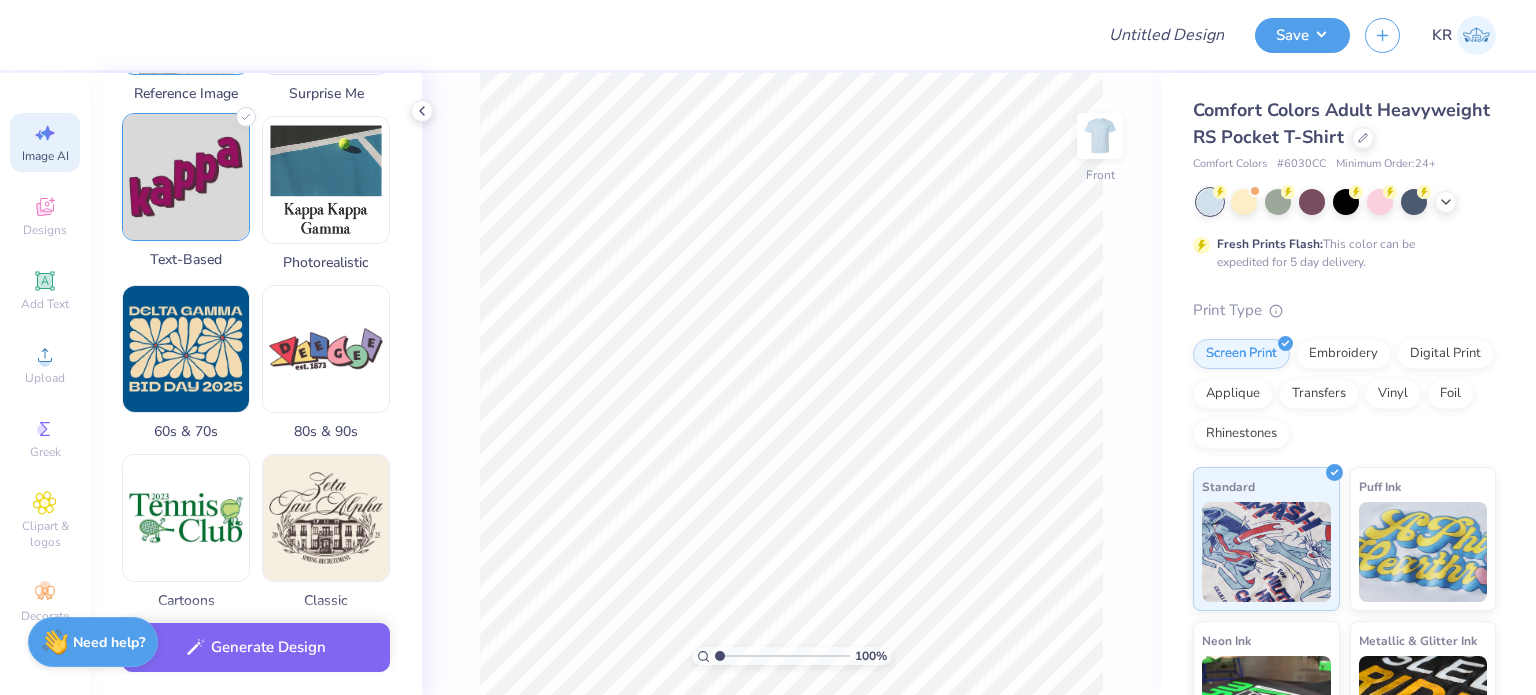 scroll, scrollTop: 700, scrollLeft: 0, axis: vertical 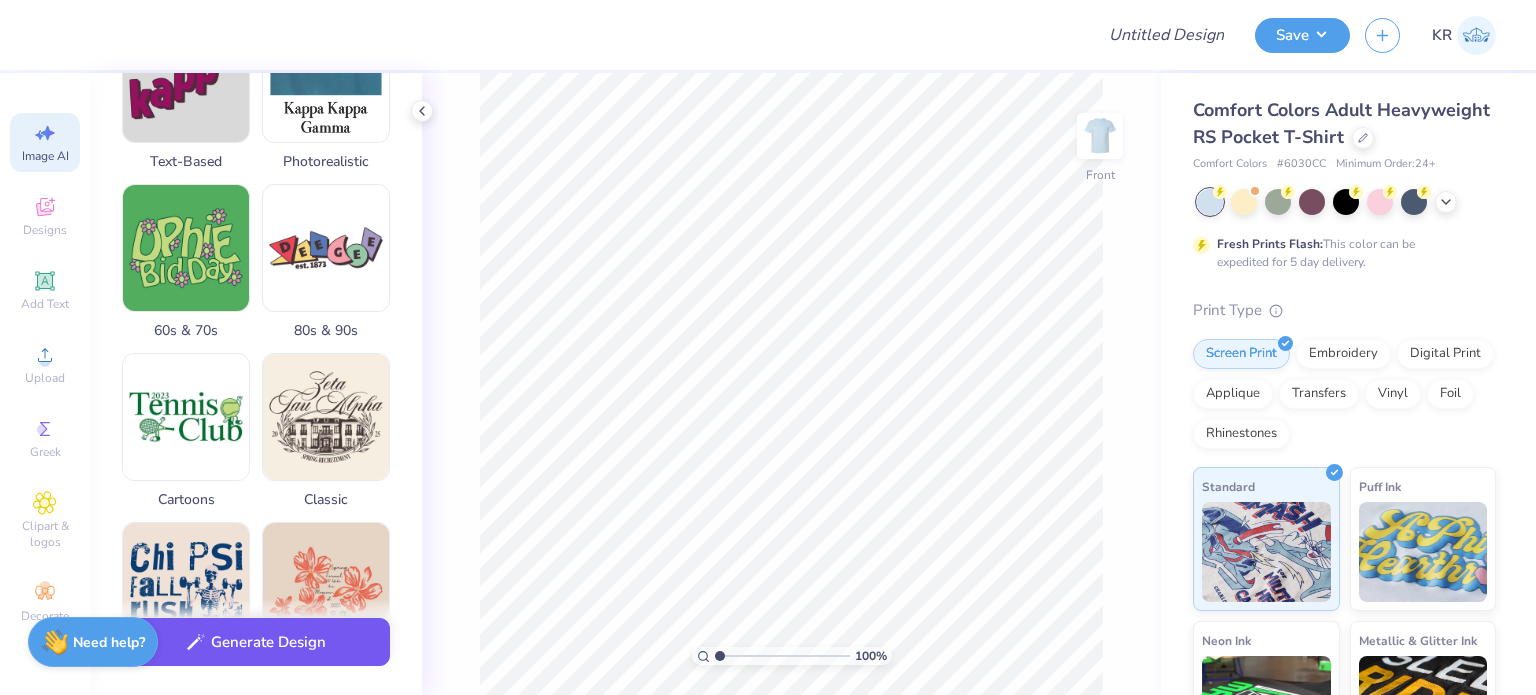 type on "in this font
"[FIRST] [LAST]"
"[ORGANIZATION]"
"[DATE]"" 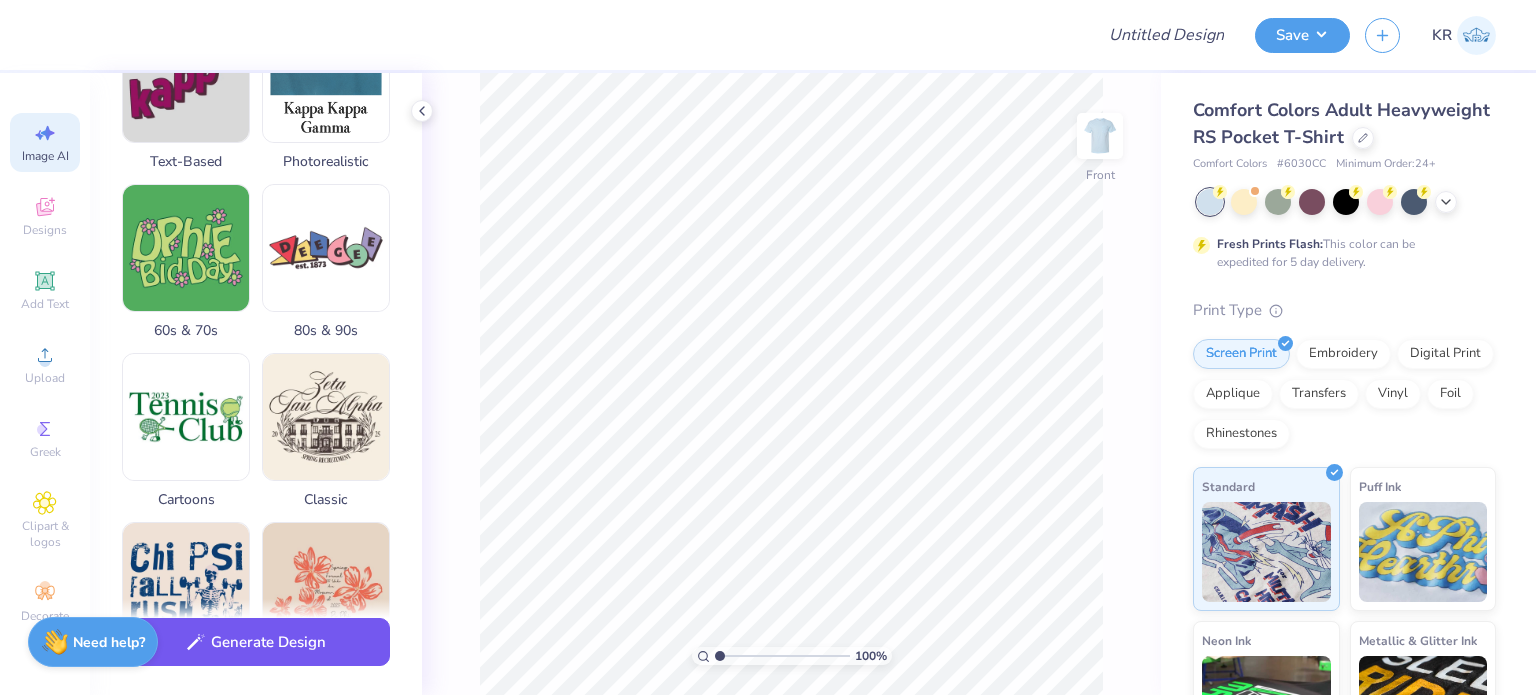 click on "Generate Design" at bounding box center [256, 642] 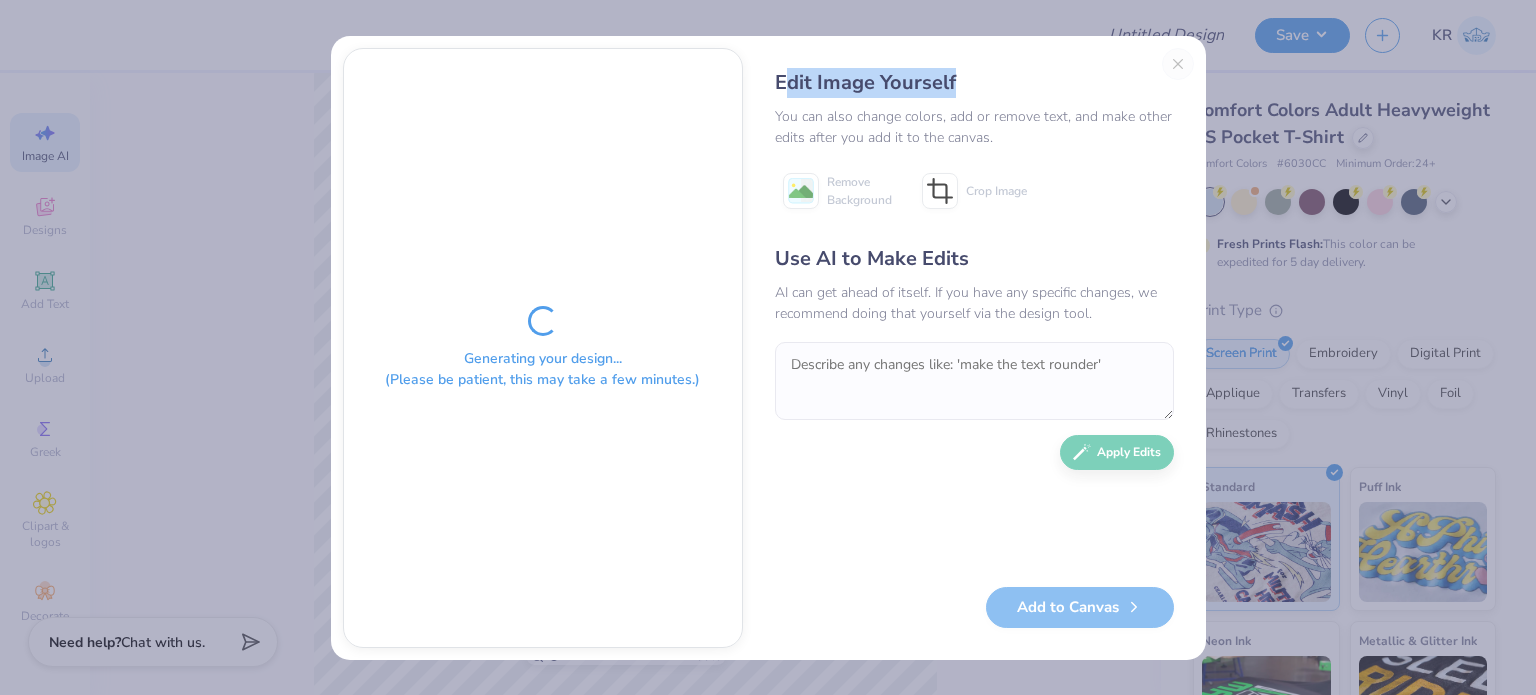 drag, startPoint x: 960, startPoint y: 77, endPoint x: 767, endPoint y: 87, distance: 193.2589 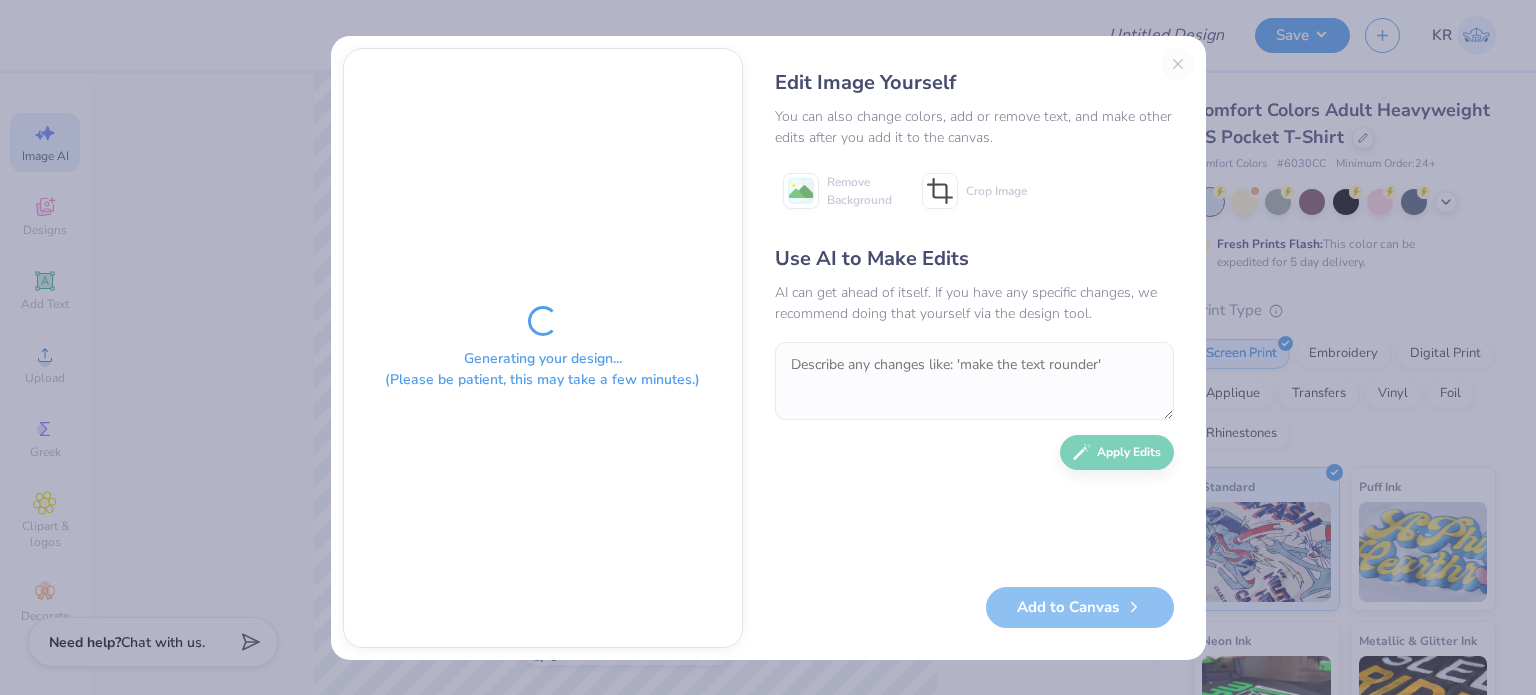 click on "Edit Image Yourself You can also change colors, add or remove text, and make other edits after you add it to the canvas. Remove Background Crop Image Use AI to Make Edits AI can get ahead of itself. If you have any specific changes, we recommend doing that yourself via the design tool. Apply Edits Add to Canvas" at bounding box center (974, 348) 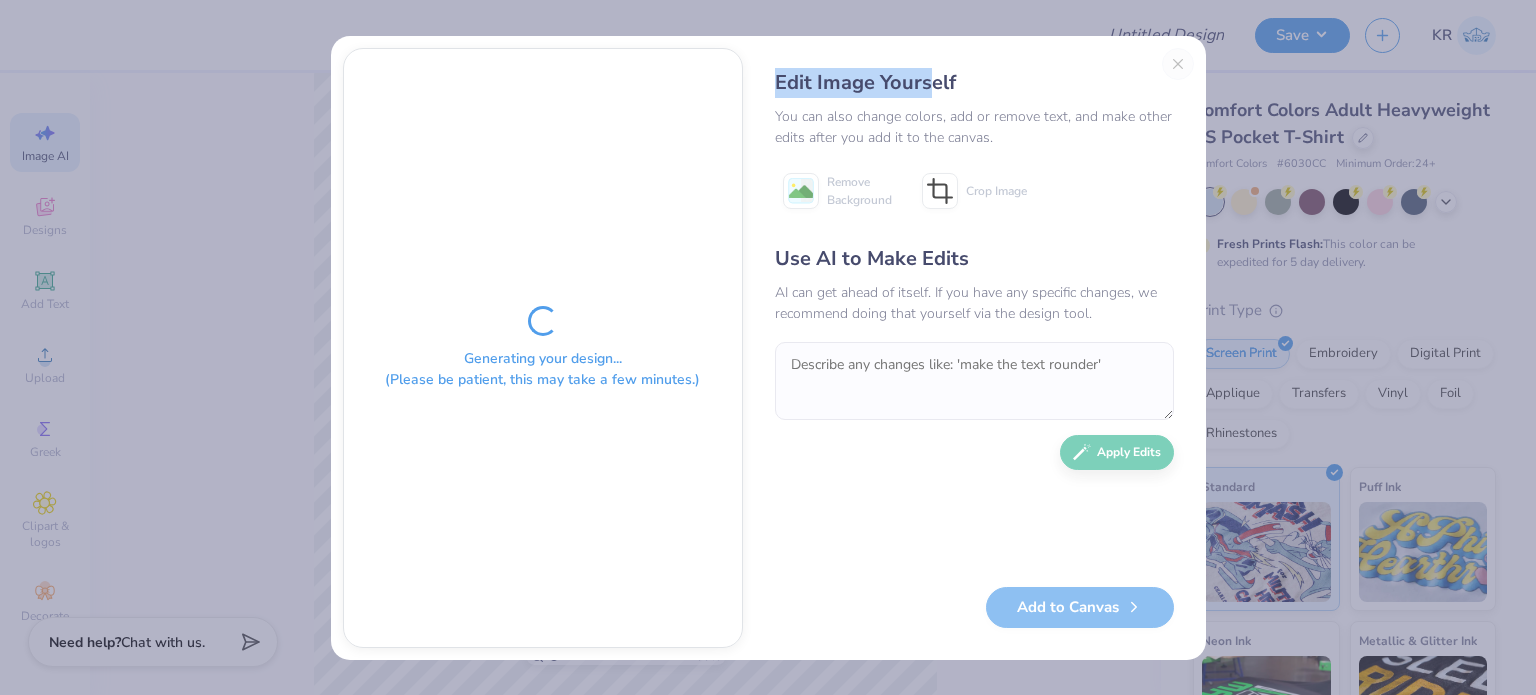 drag, startPoint x: 779, startPoint y: 80, endPoint x: 932, endPoint y: 80, distance: 153 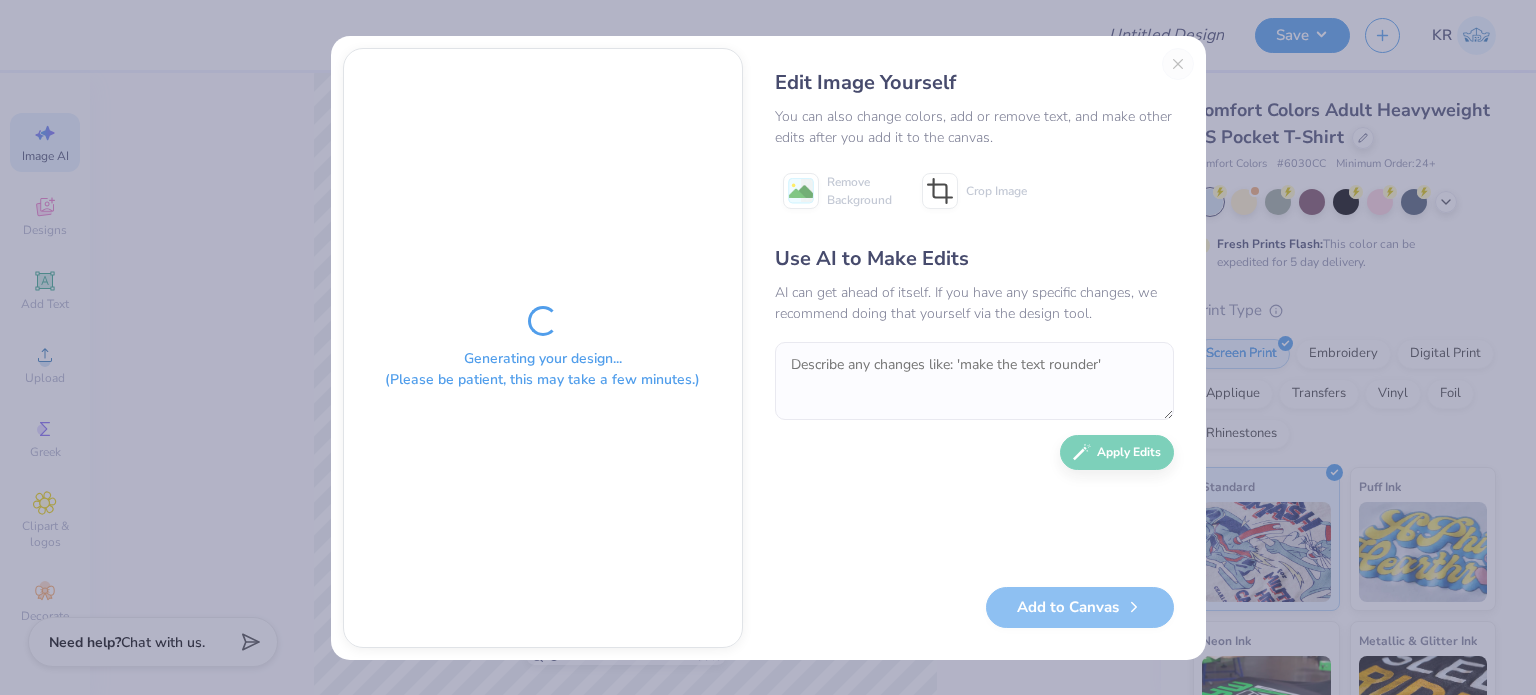 click on "Edit Image Yourself" at bounding box center (974, 83) 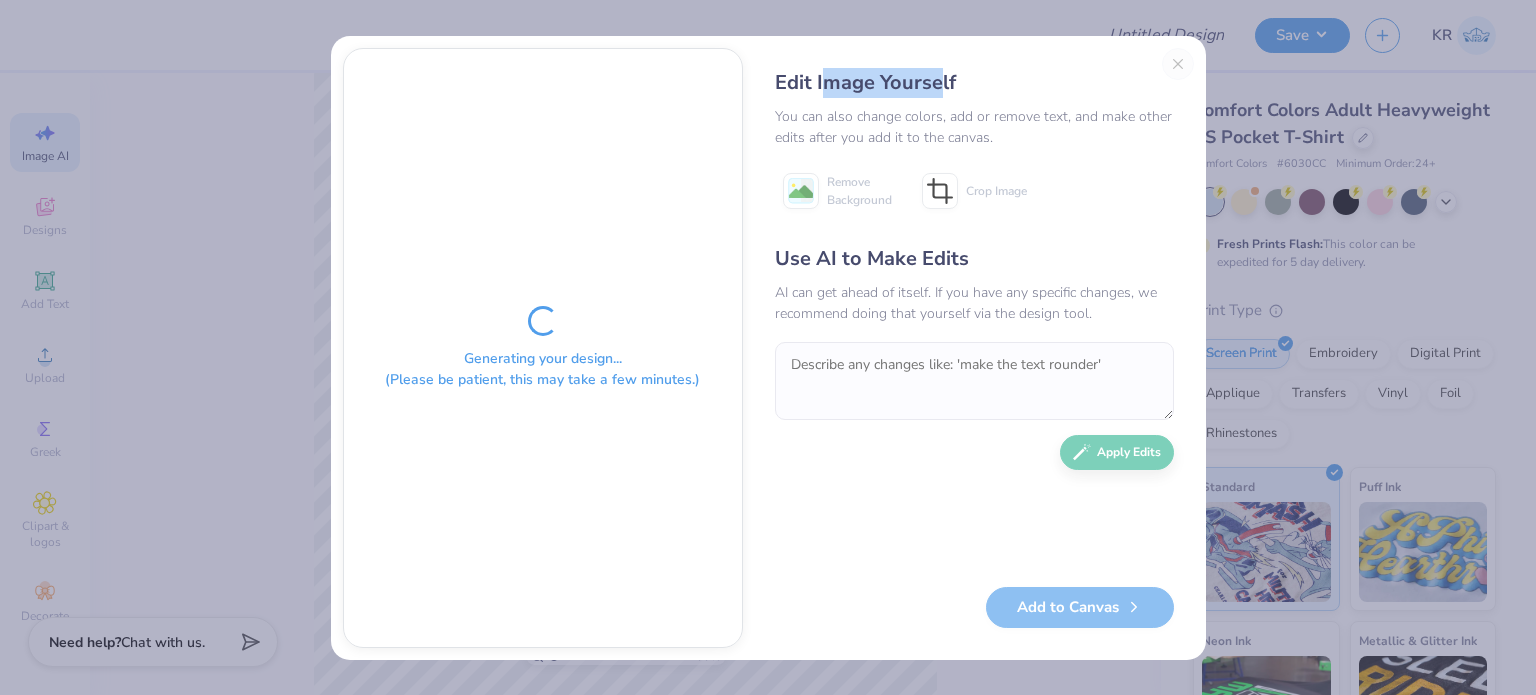 drag, startPoint x: 899, startPoint y: 87, endPoint x: 852, endPoint y: 84, distance: 47.095646 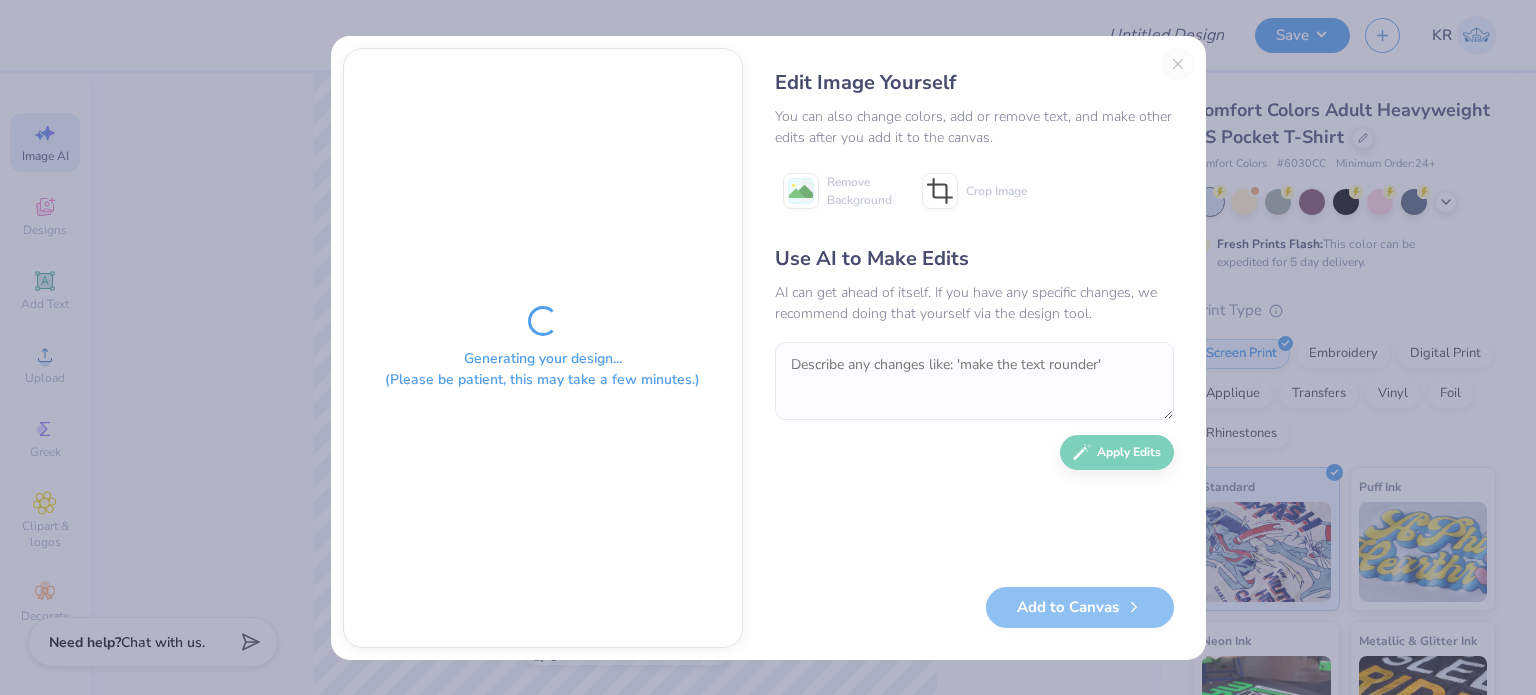click on "Edit Image Yourself" at bounding box center [974, 83] 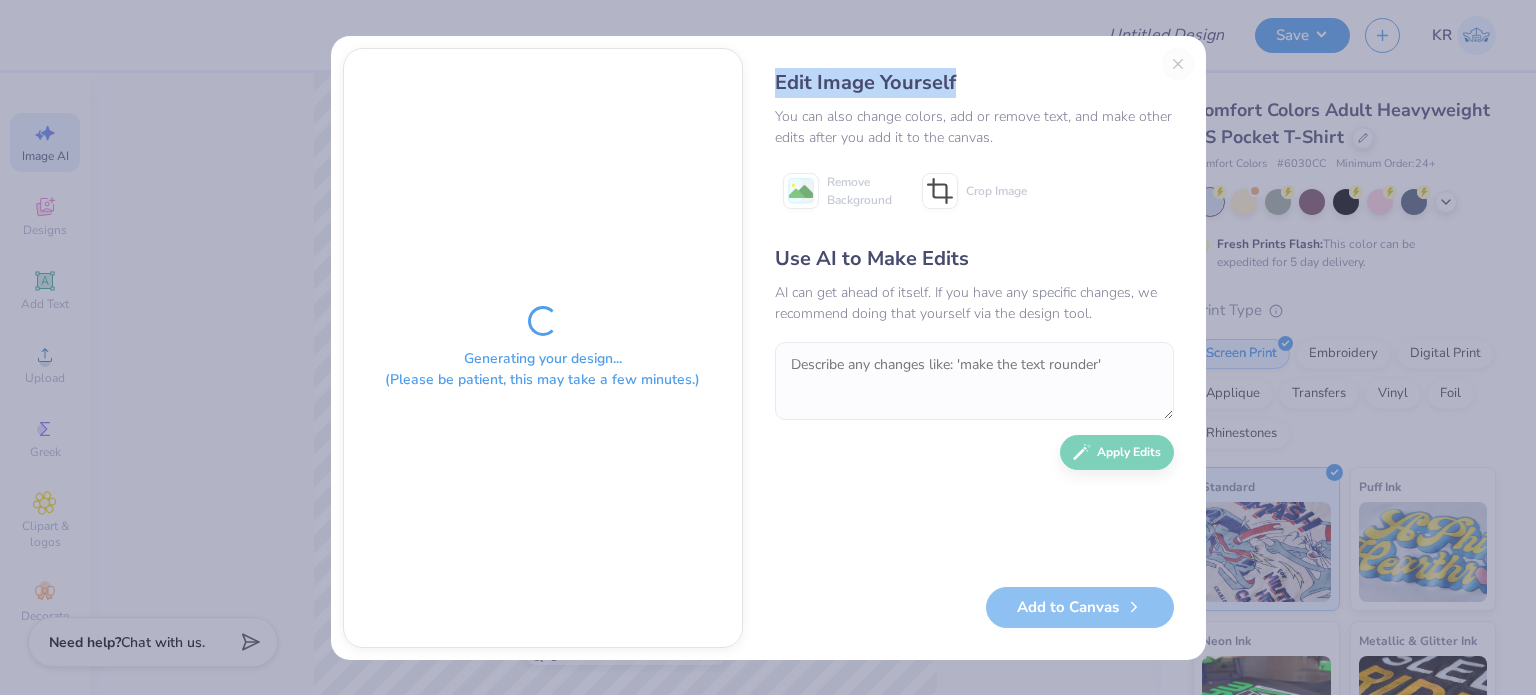 drag, startPoint x: 974, startPoint y: 83, endPoint x: 776, endPoint y: 96, distance: 198.42632 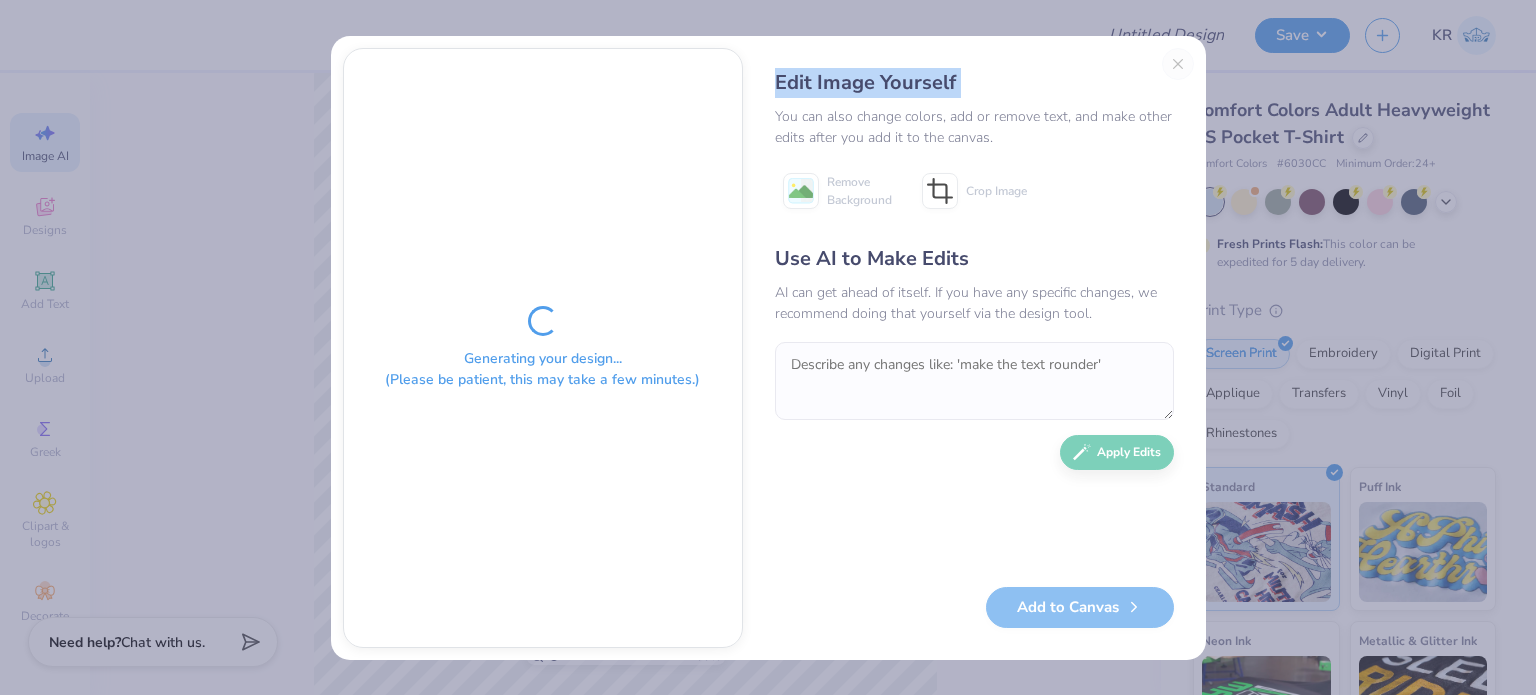 drag, startPoint x: 773, startPoint y: 87, endPoint x: 963, endPoint y: 75, distance: 190.37857 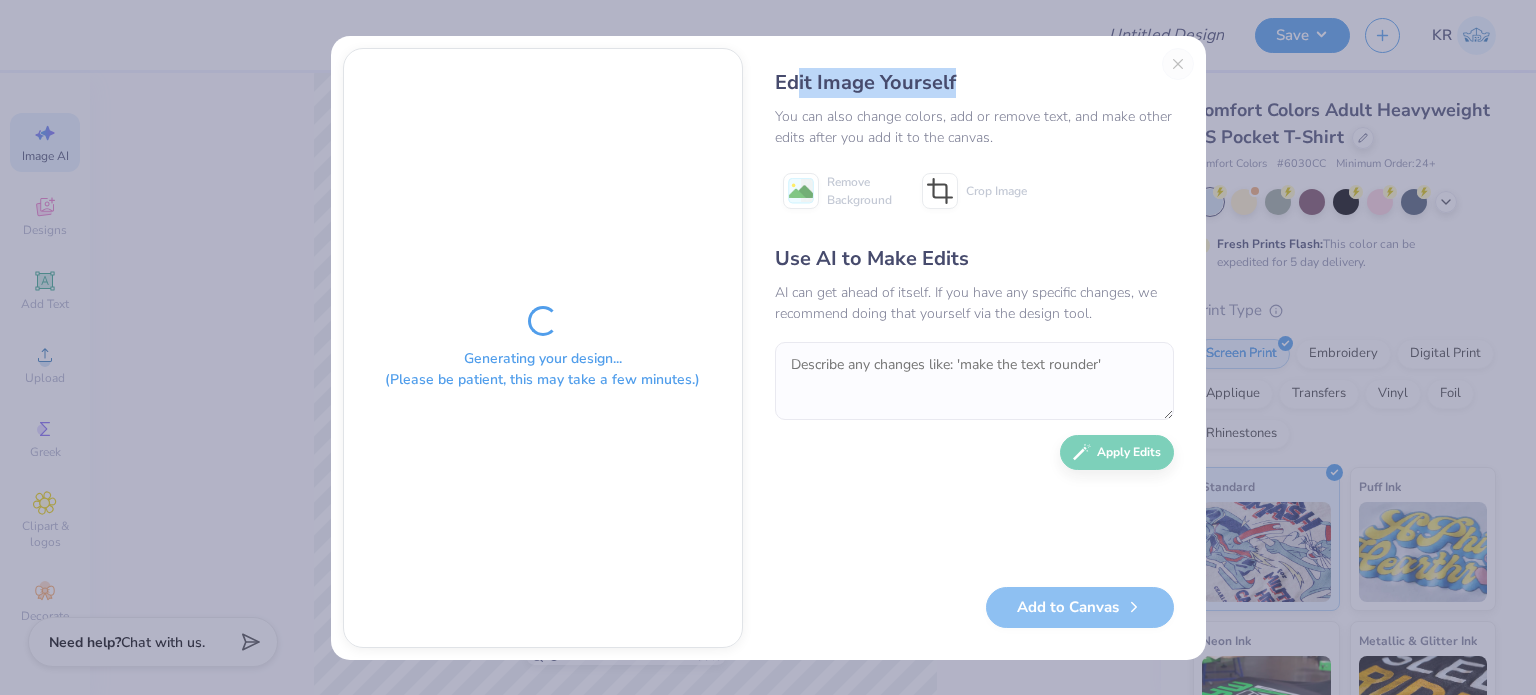 drag, startPoint x: 960, startPoint y: 78, endPoint x: 797, endPoint y: 92, distance: 163.60013 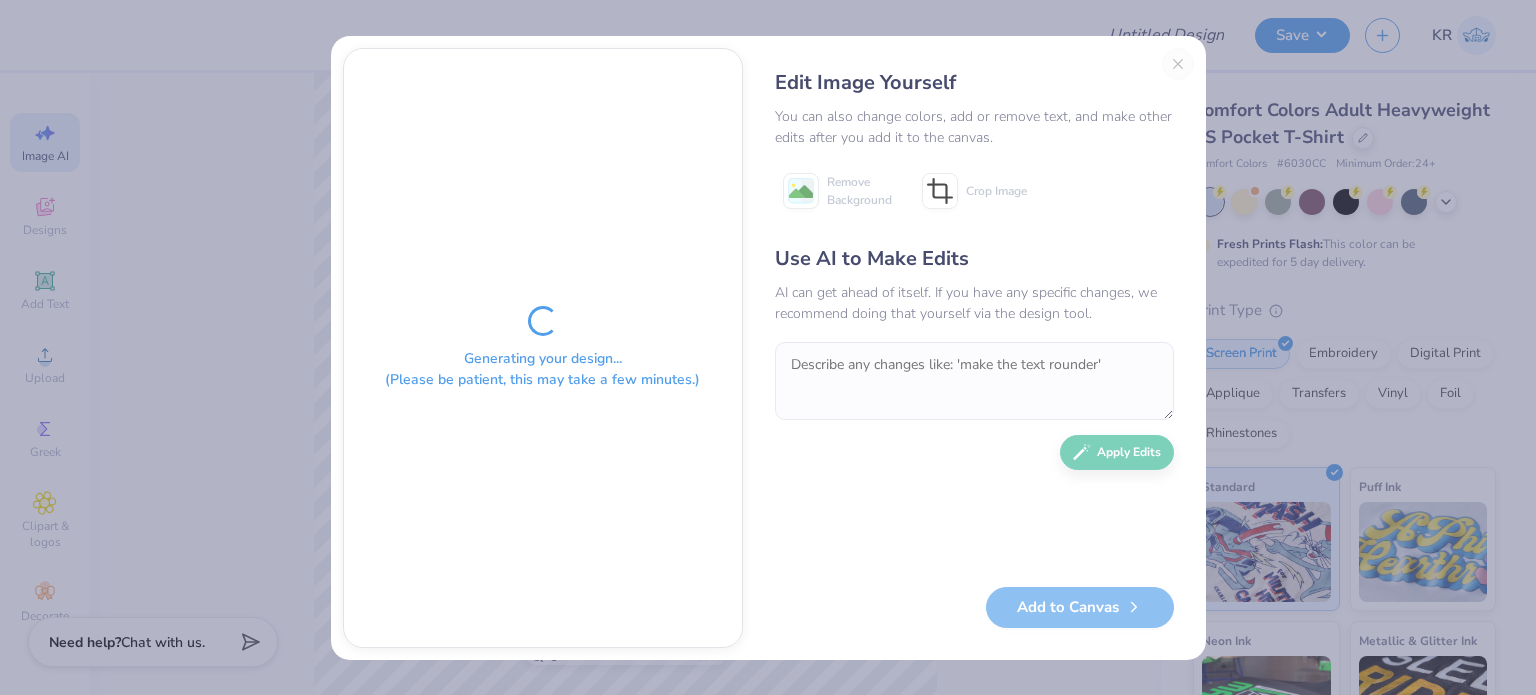 click on "Edit Image Yourself You can also change colors, add or remove text, and make other edits after you add it to the canvas. Remove Background Crop Image Use AI to Make Edits AI can get ahead of itself. If you have any specific changes, we recommend doing that yourself via the design tool. Apply Edits Add to Canvas" at bounding box center (974, 348) 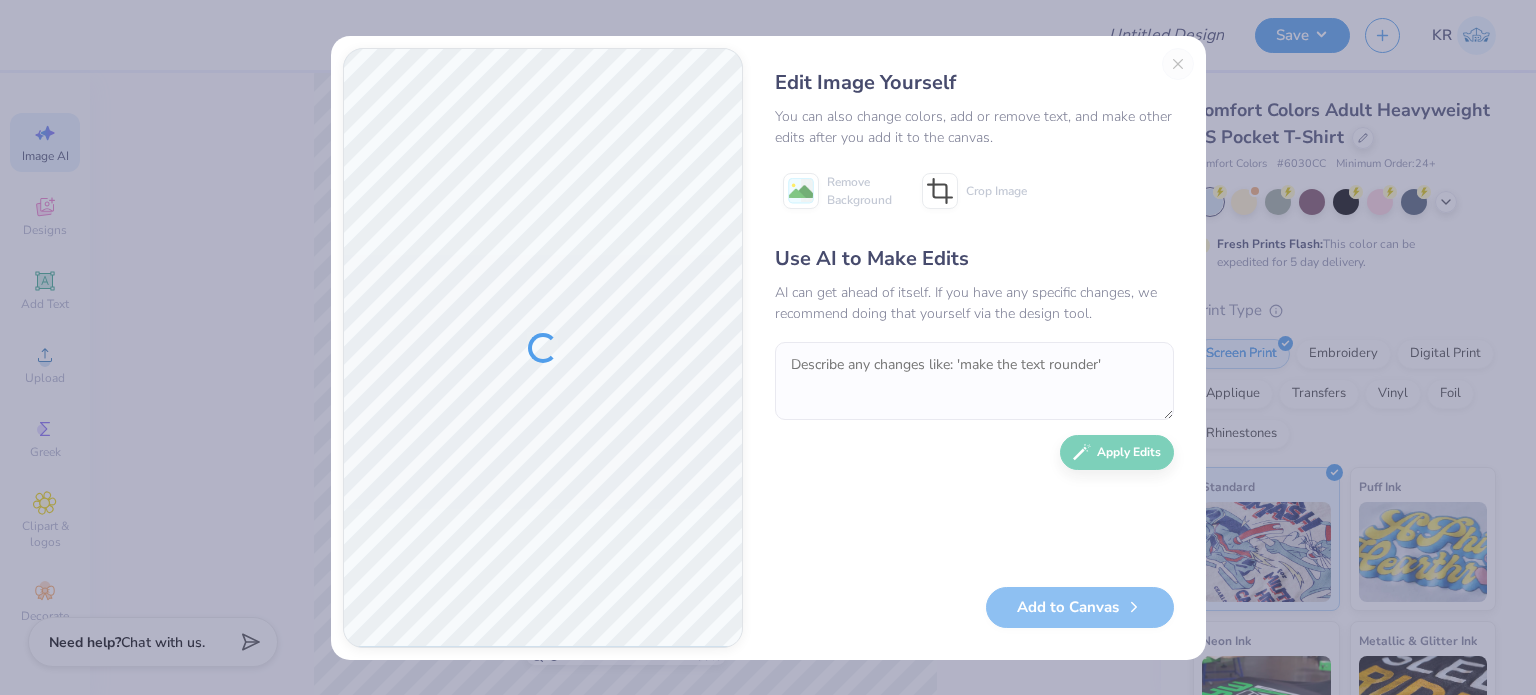 click on "Edit Image Yourself You can also change colors, add or remove text, and make other edits after you add it to the canvas. Remove Background Crop Image Use AI to Make Edits AI can get ahead of itself. If you have any specific changes, we recommend doing that yourself via the design tool. Apply Edits Add to Canvas" at bounding box center (974, 348) 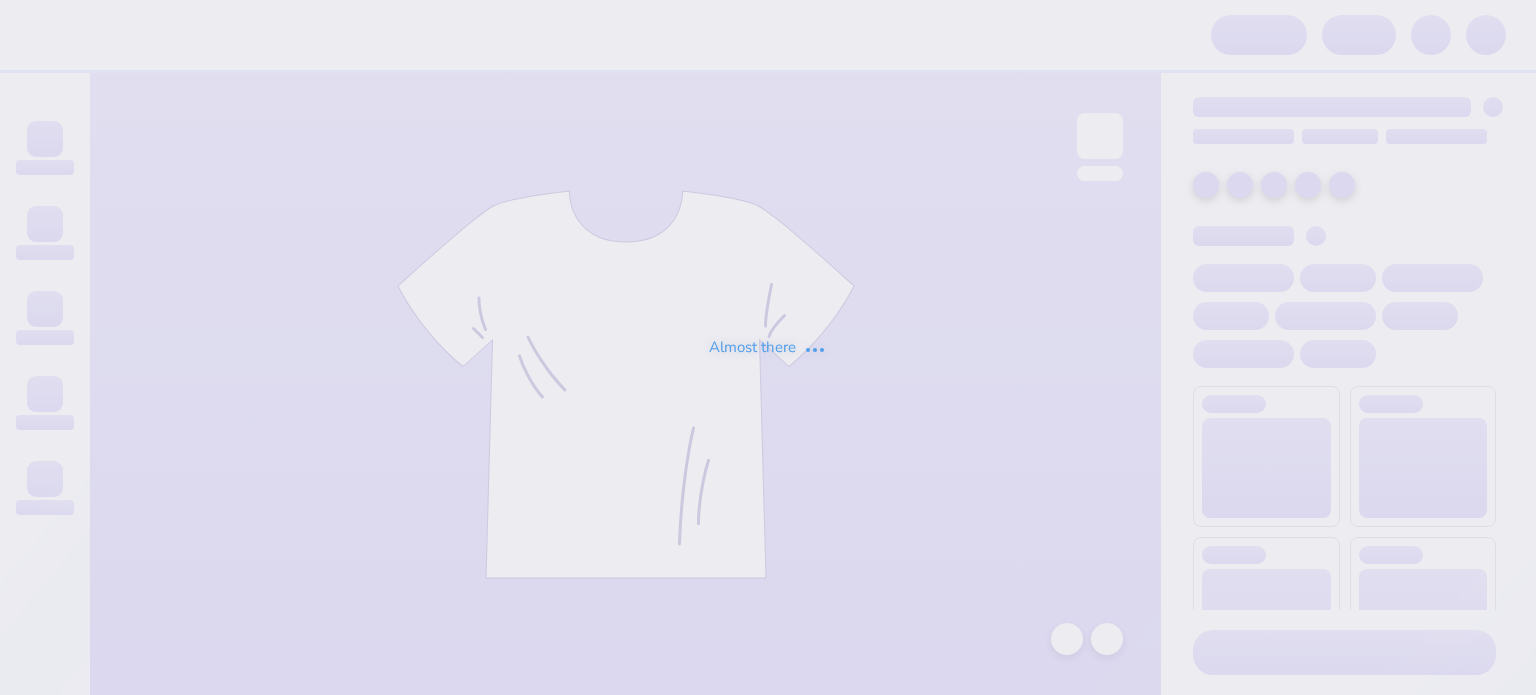 scroll, scrollTop: 0, scrollLeft: 0, axis: both 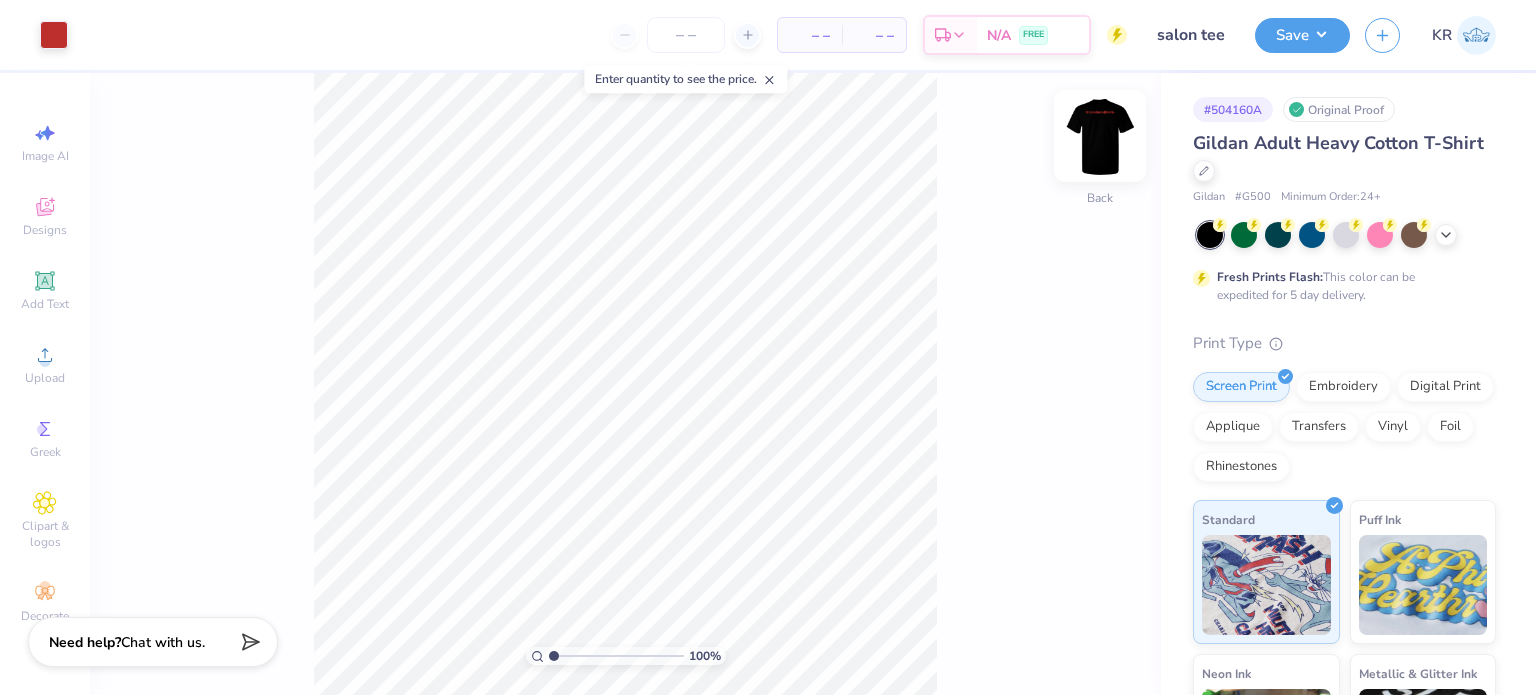 click at bounding box center [1100, 136] 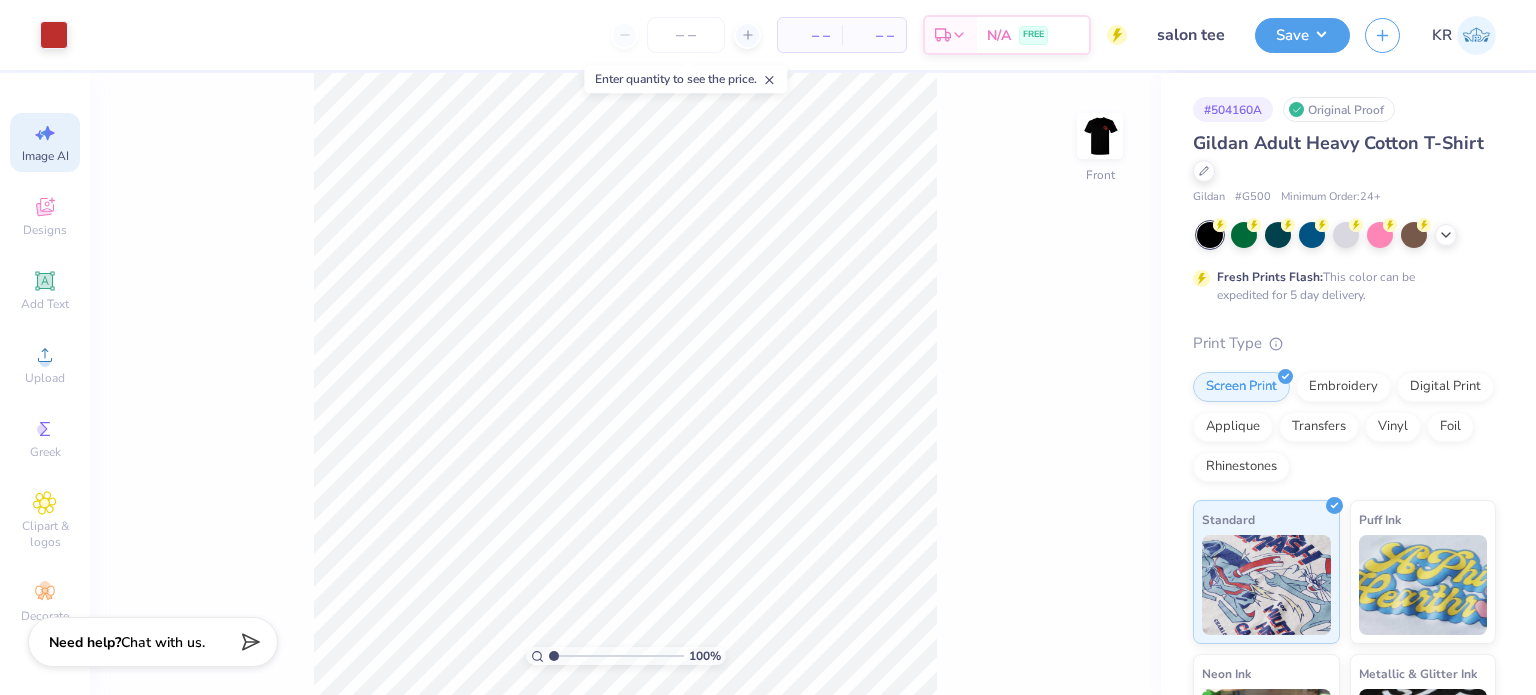 click 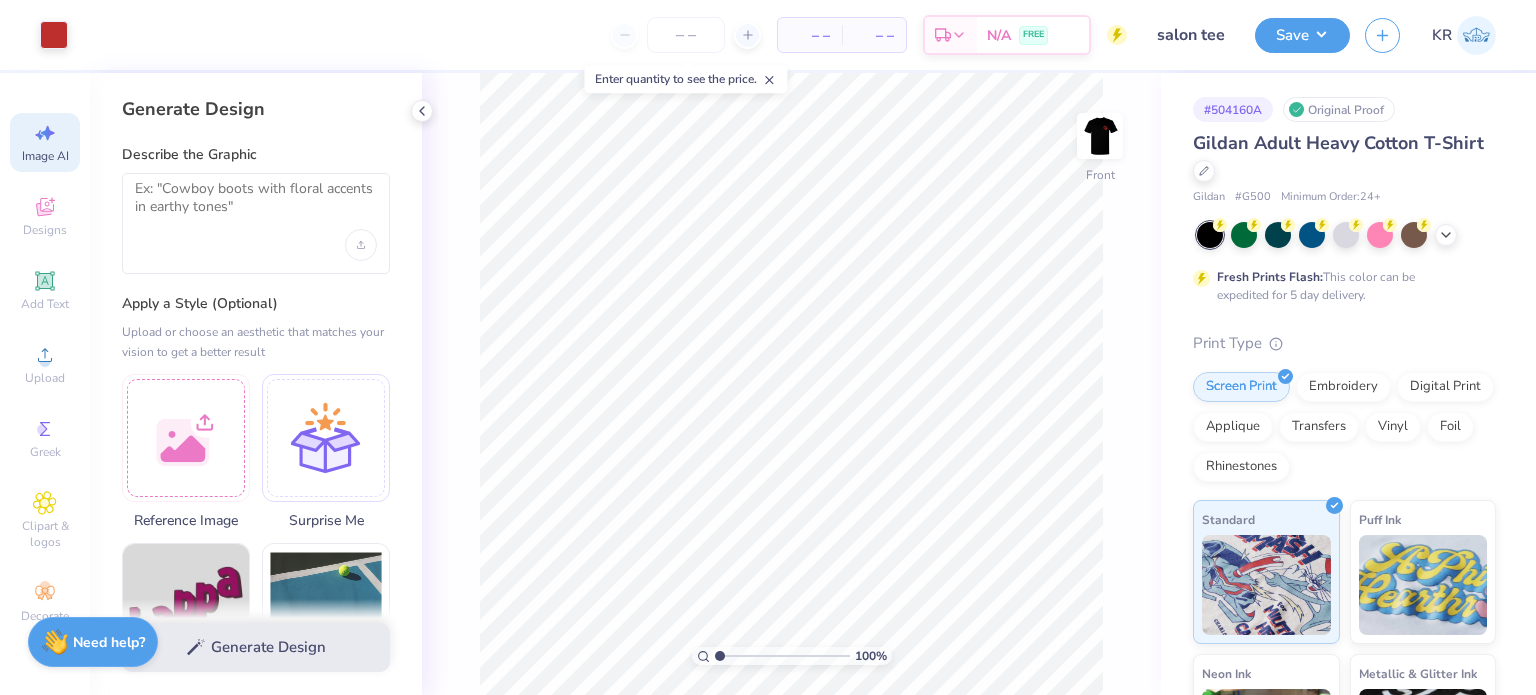 click at bounding box center (256, 223) 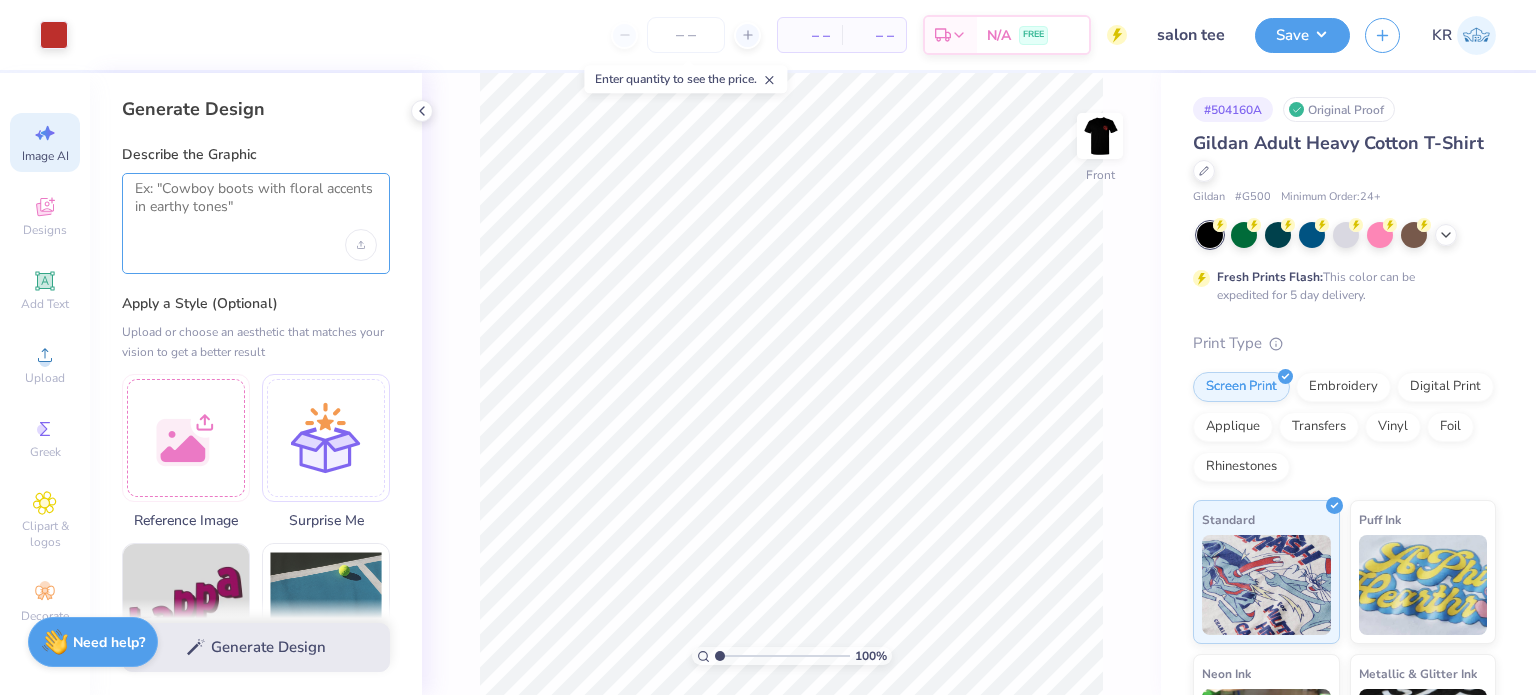 click at bounding box center [256, 205] 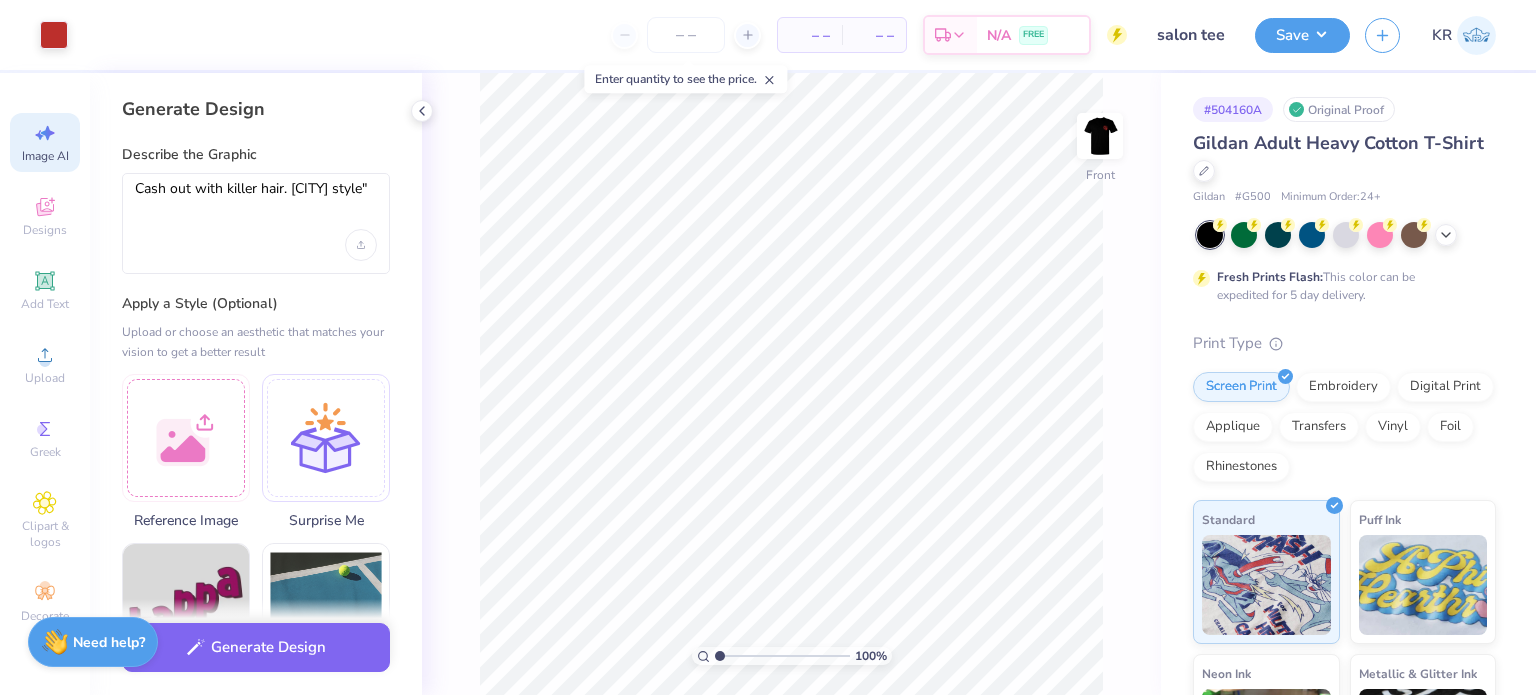 click on "Generate Design Describe the Graphic Cash out with killer hair. Vegas style"  Apply a Style (Optional) Upload or choose an aesthetic that matches your vision to get a better result Reference Image Surprise Me Text-Based Photorealistic 60s & 70s 80s & 90s Cartoons Classic Grunge Handdrawn Minimalist Varsity Y2K Max # of Colors Fewer colors means lower prices. 1 2 3 4 5 6 7 8" at bounding box center (256, 384) 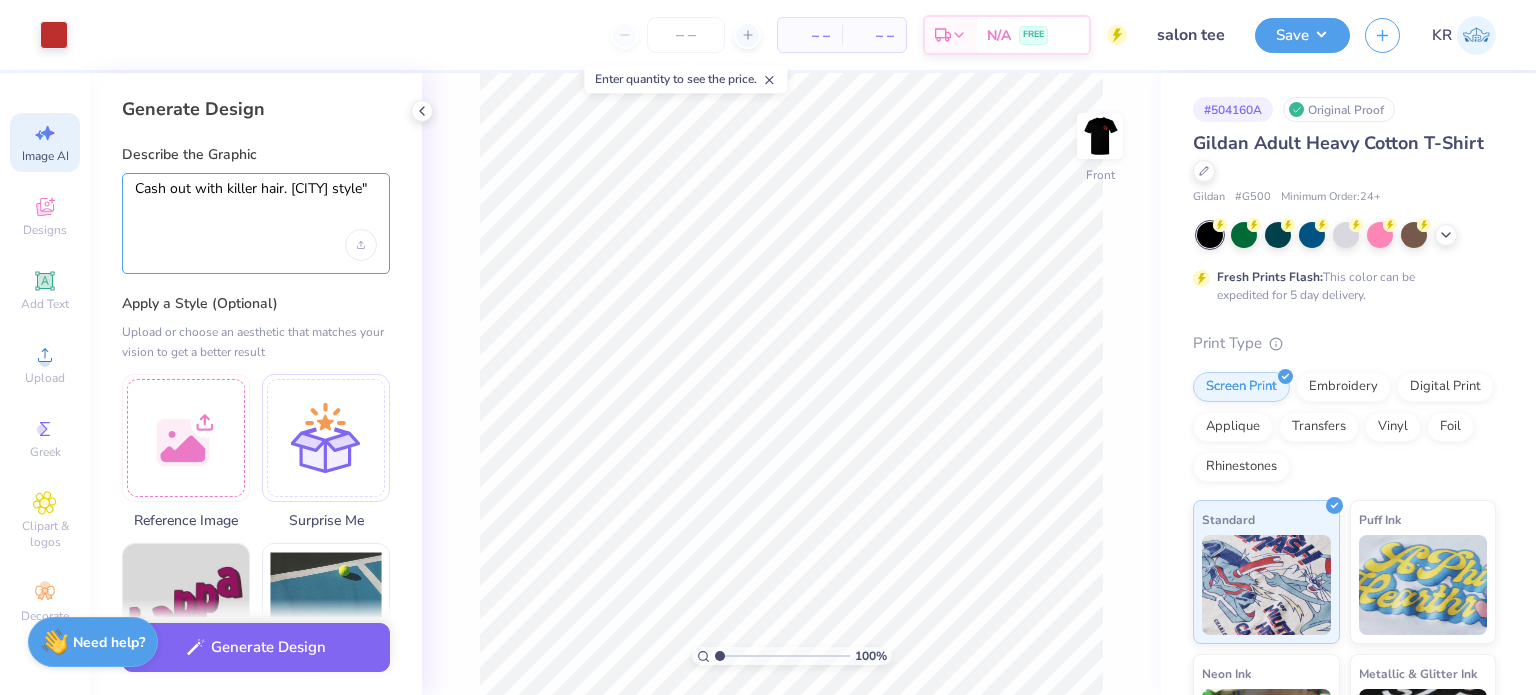 click on "Cash out with killer hair. Vegas style"" at bounding box center [256, 205] 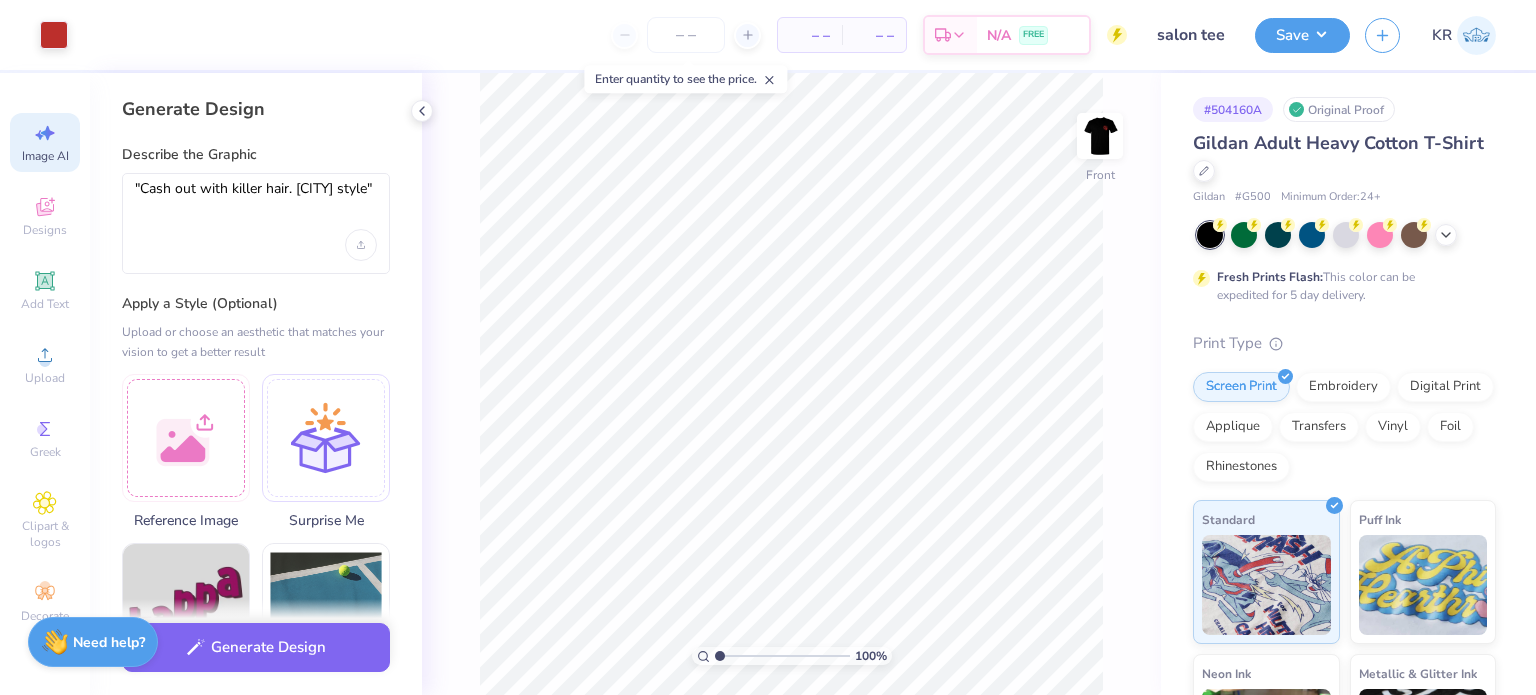 click on ""Cash out with killer hair. Vegas style"" at bounding box center (256, 223) 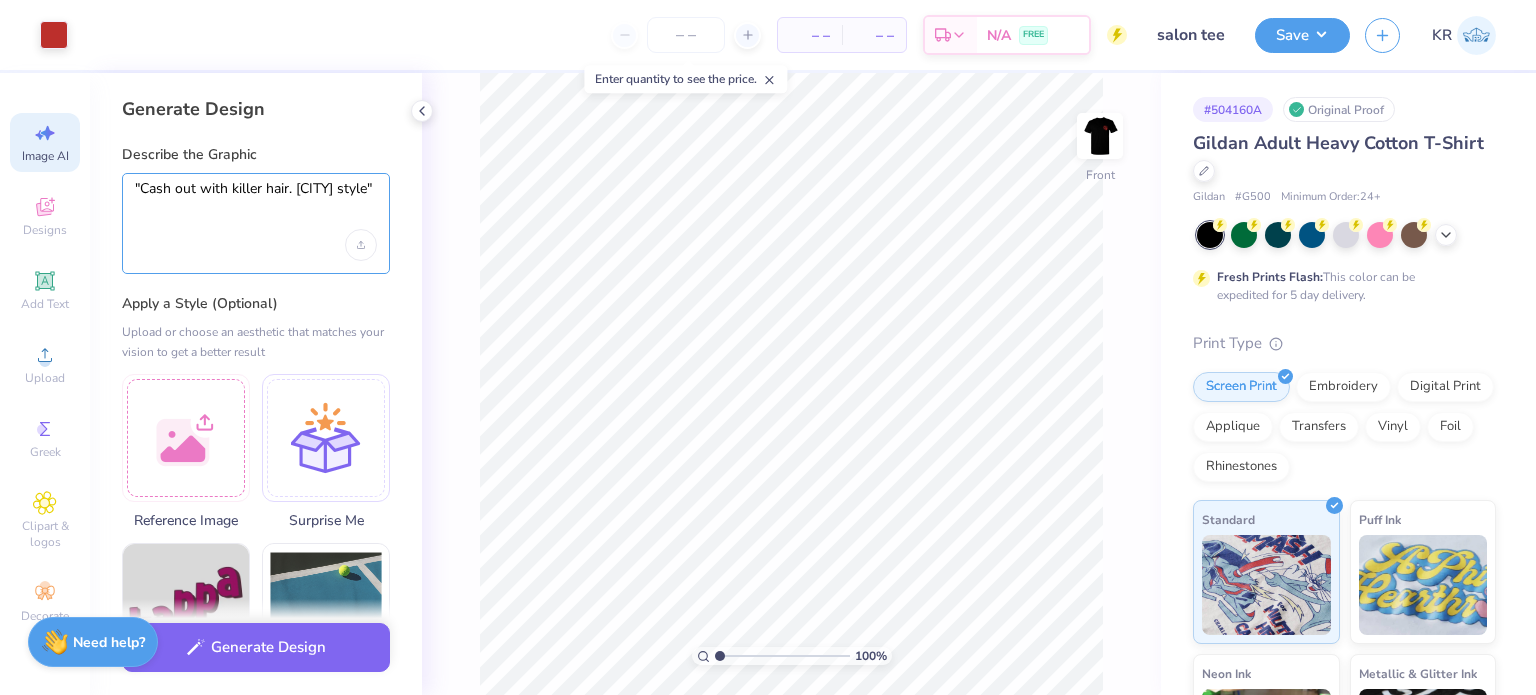click on ""Cash out with killer hair. Vegas style"" at bounding box center [256, 205] 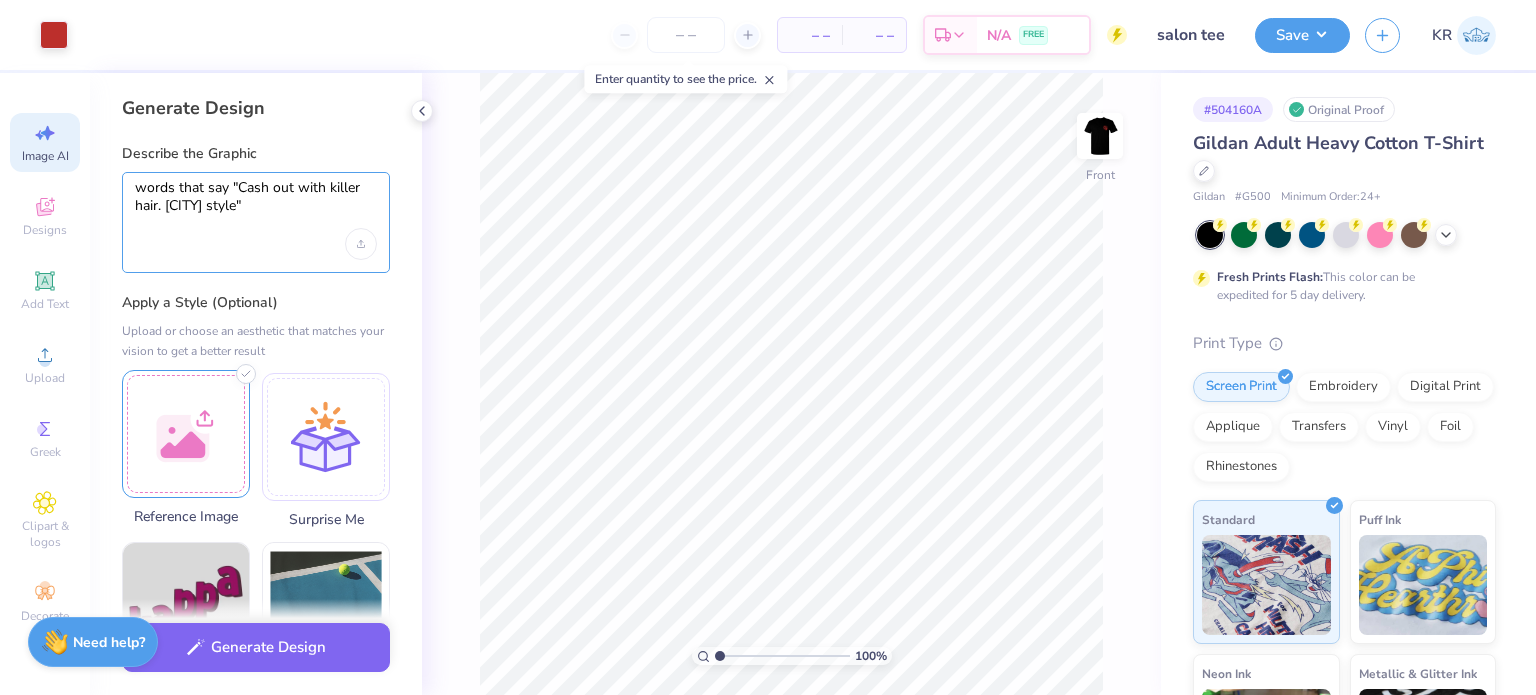 scroll, scrollTop: 0, scrollLeft: 0, axis: both 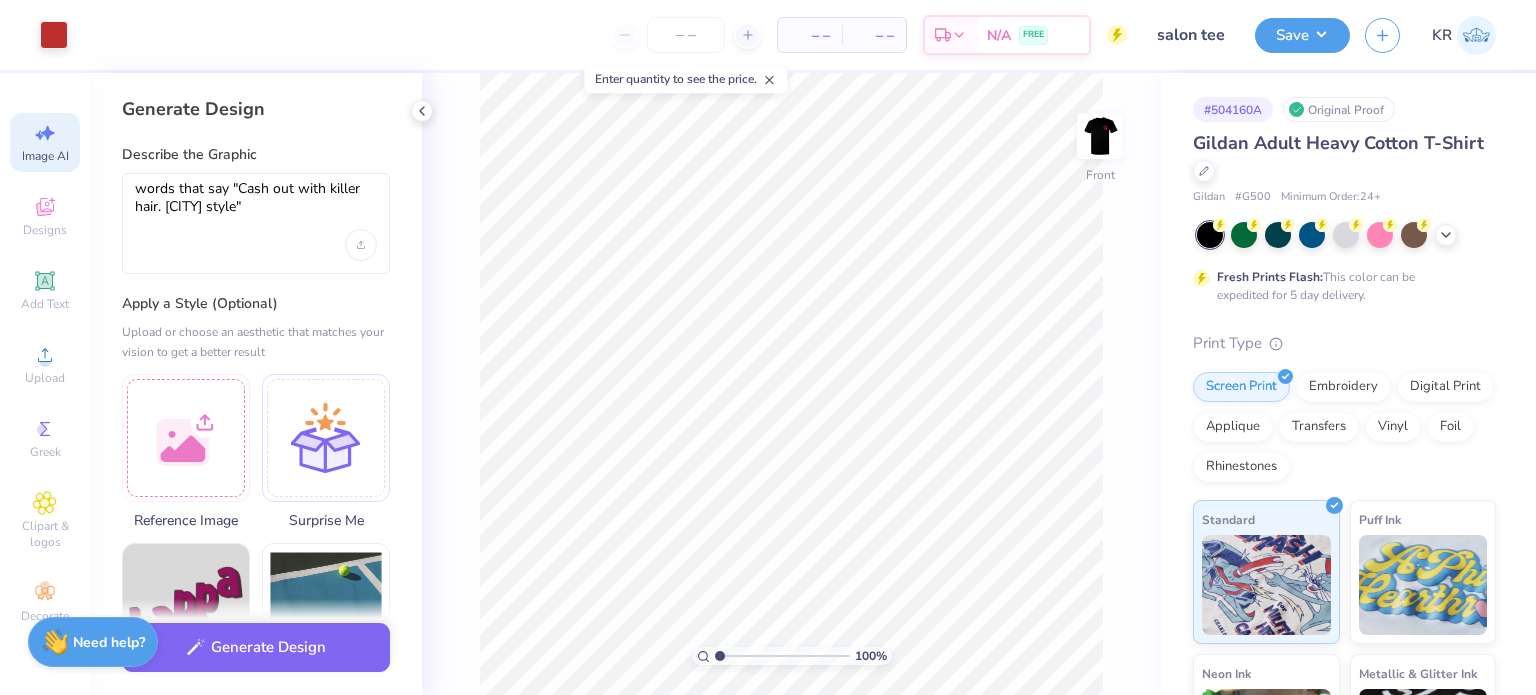 click on "words that say "Cash out with killer hair. Vegas style"" at bounding box center [256, 223] 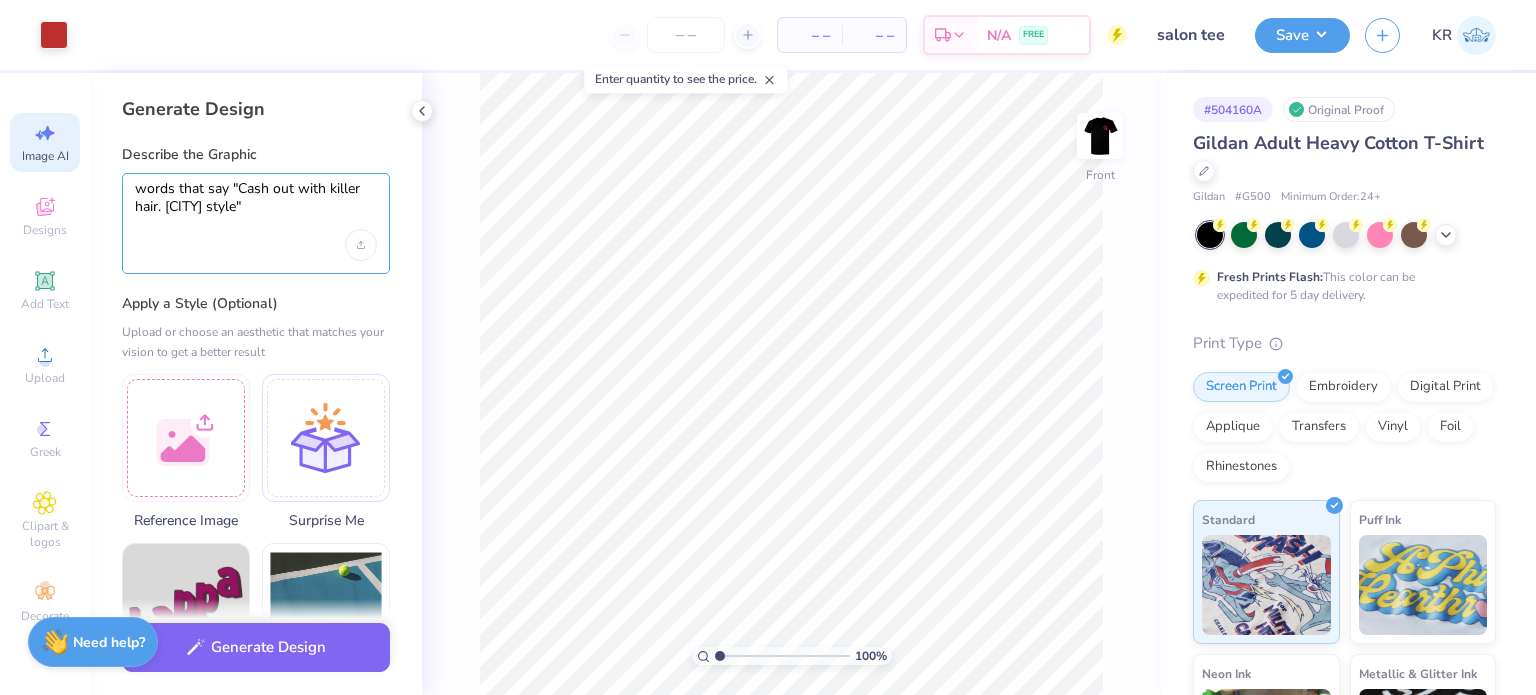 click on "words that say "Cash out with killer hair. Vegas style"" at bounding box center (256, 205) 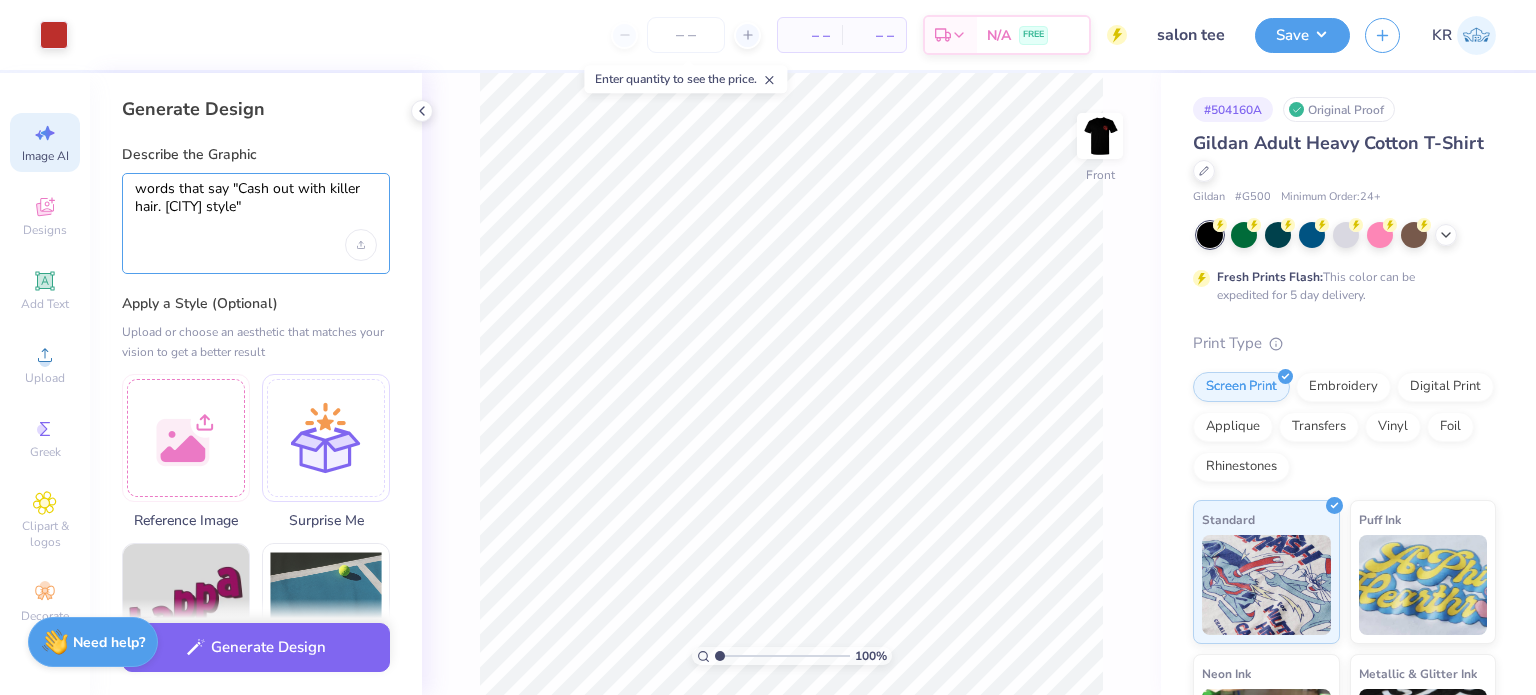 click on "words that say "Cash out with killer hair. Vegas style"" at bounding box center [256, 205] 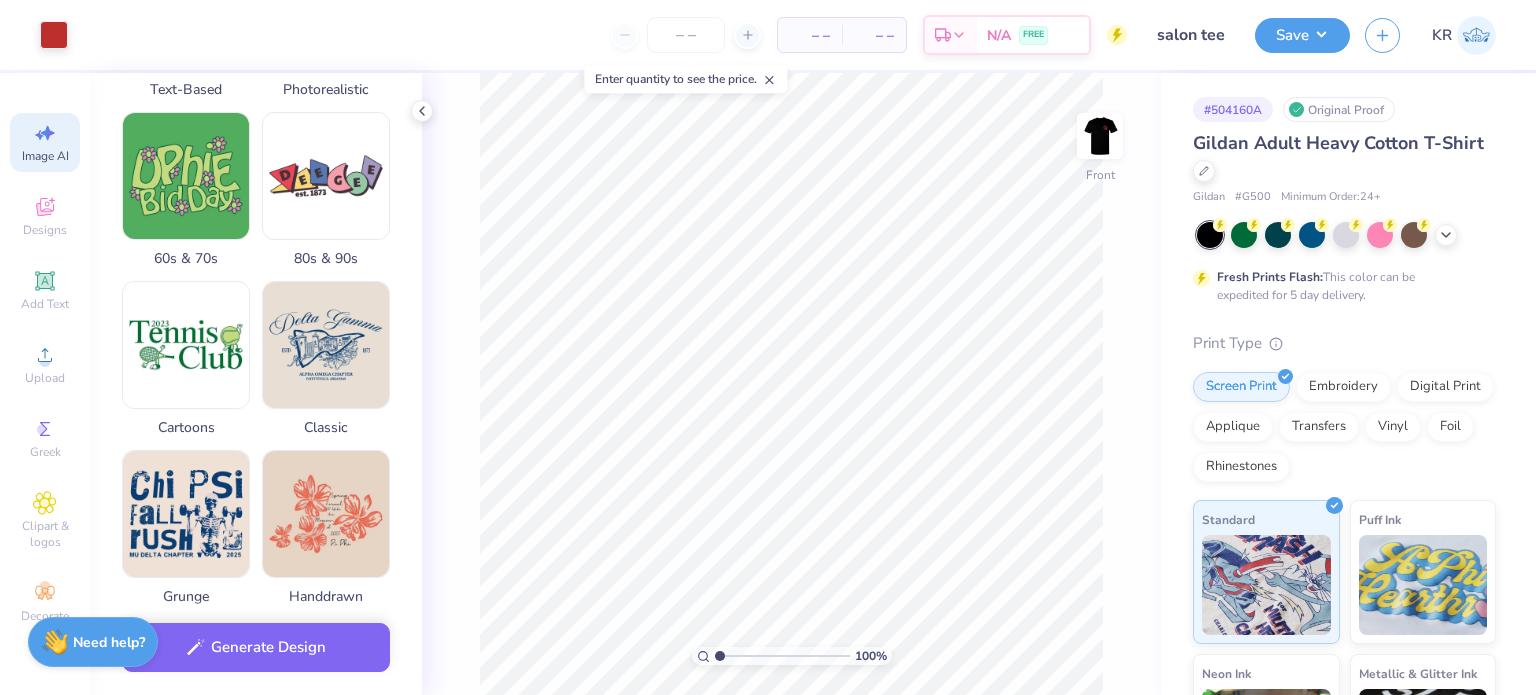 scroll, scrollTop: 0, scrollLeft: 0, axis: both 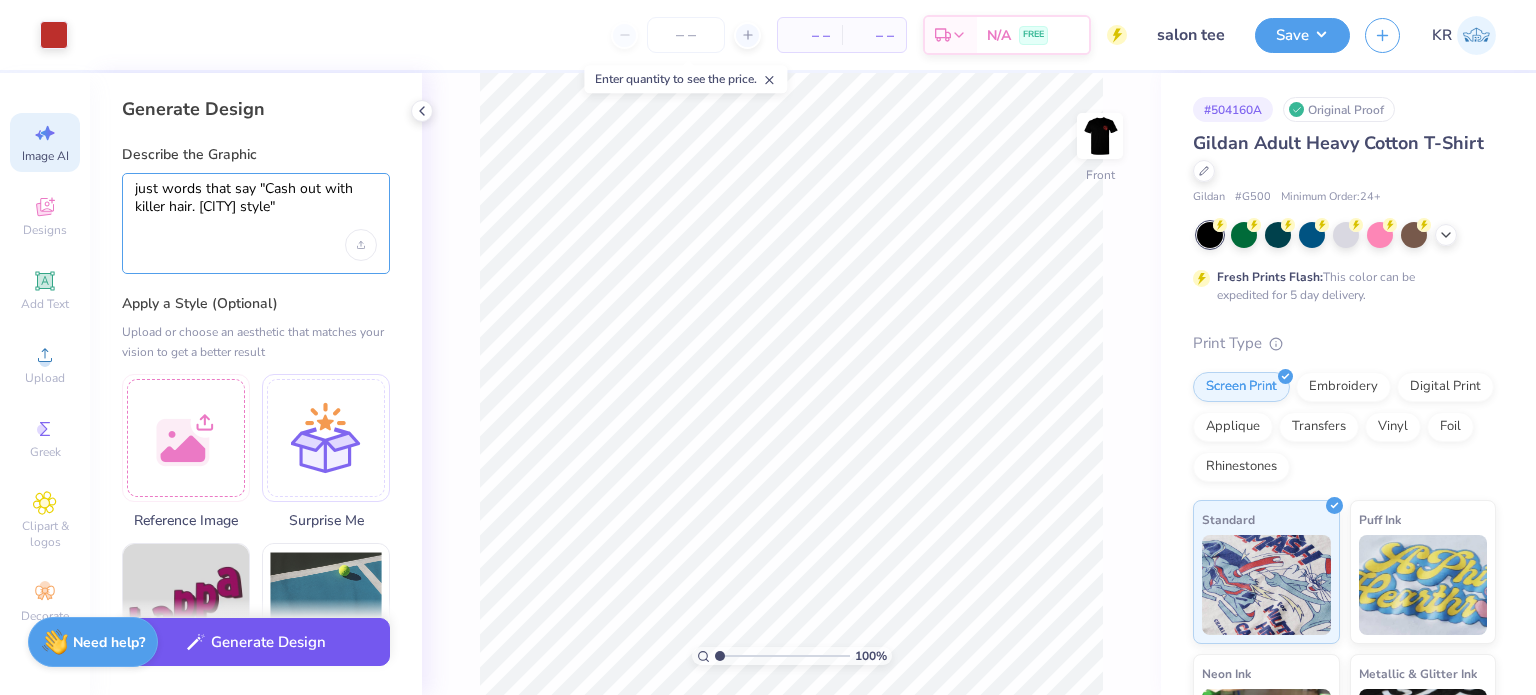 type on "just words that say "Cash out with killer hair. Vegas style"" 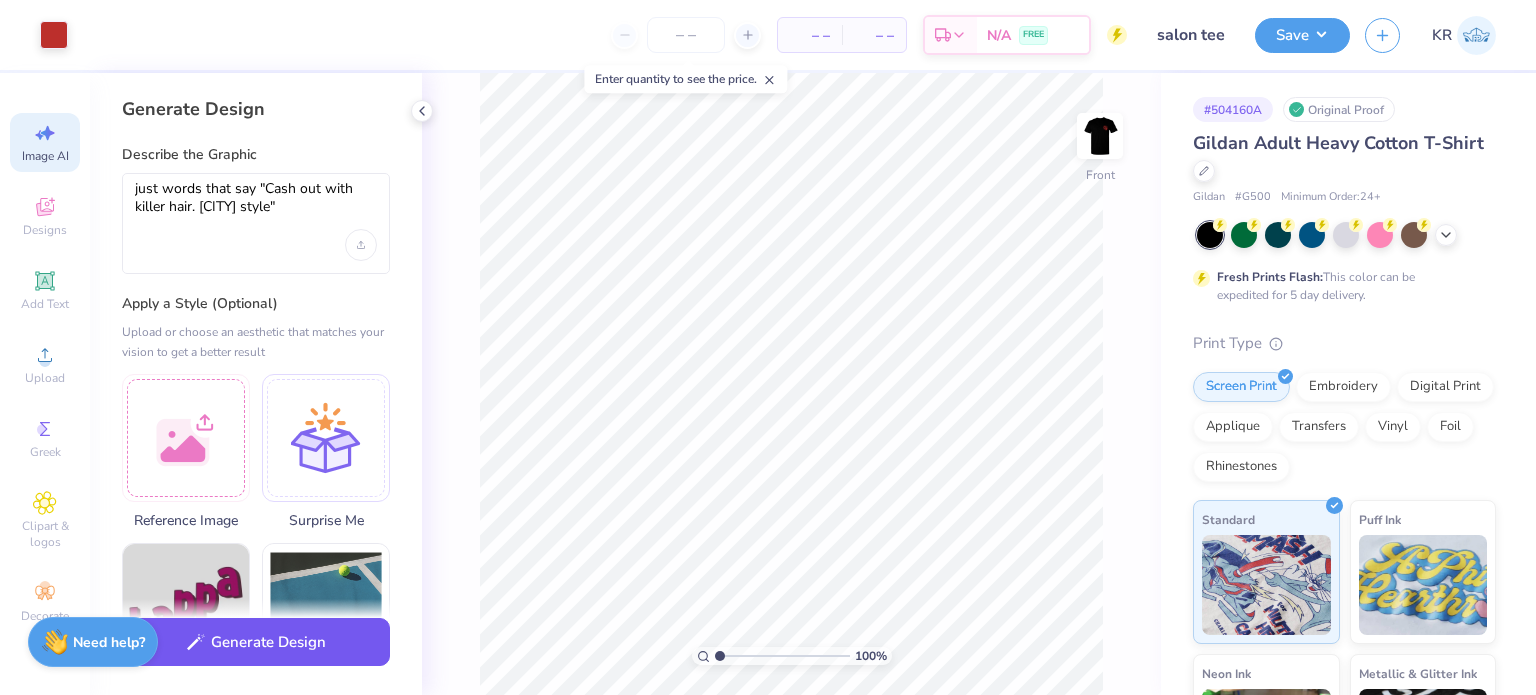 click on "Generate Design" at bounding box center [256, 642] 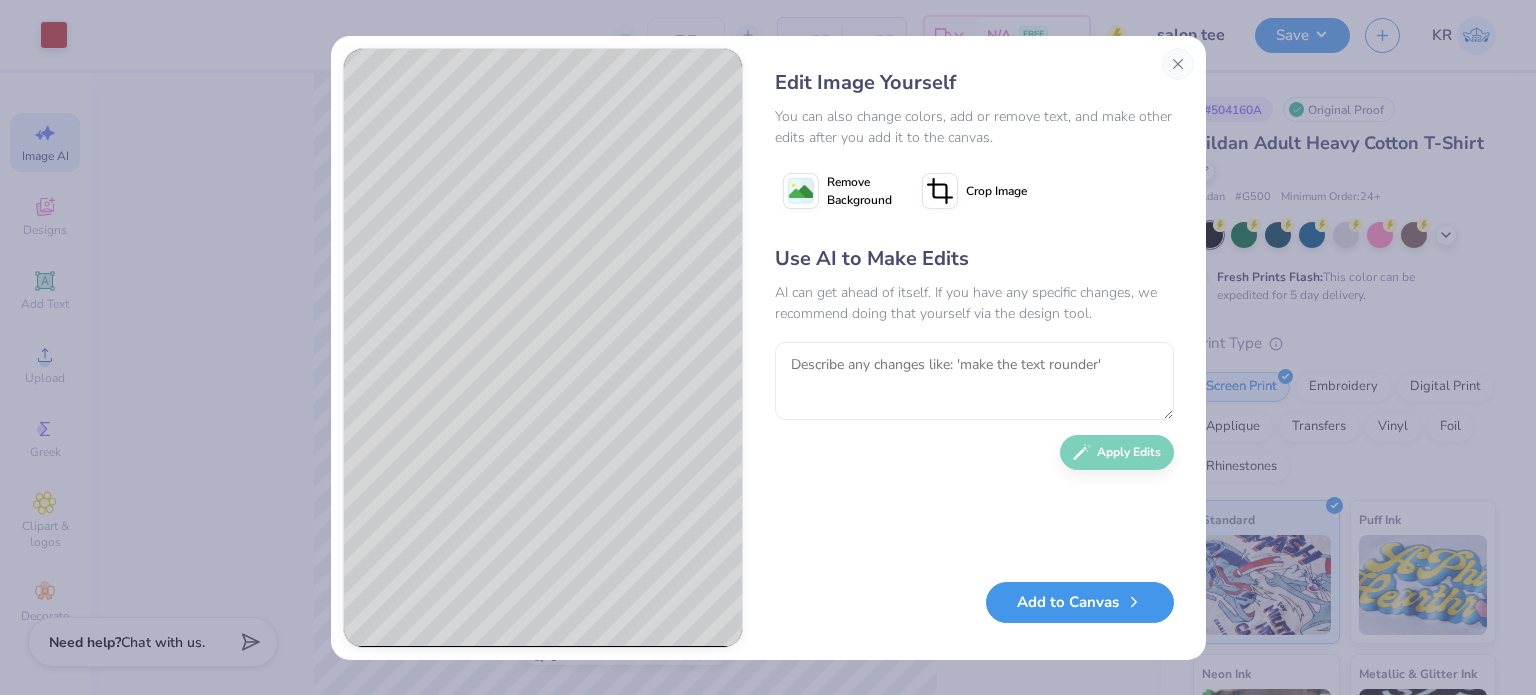click on "Add to Canvas" at bounding box center [1080, 602] 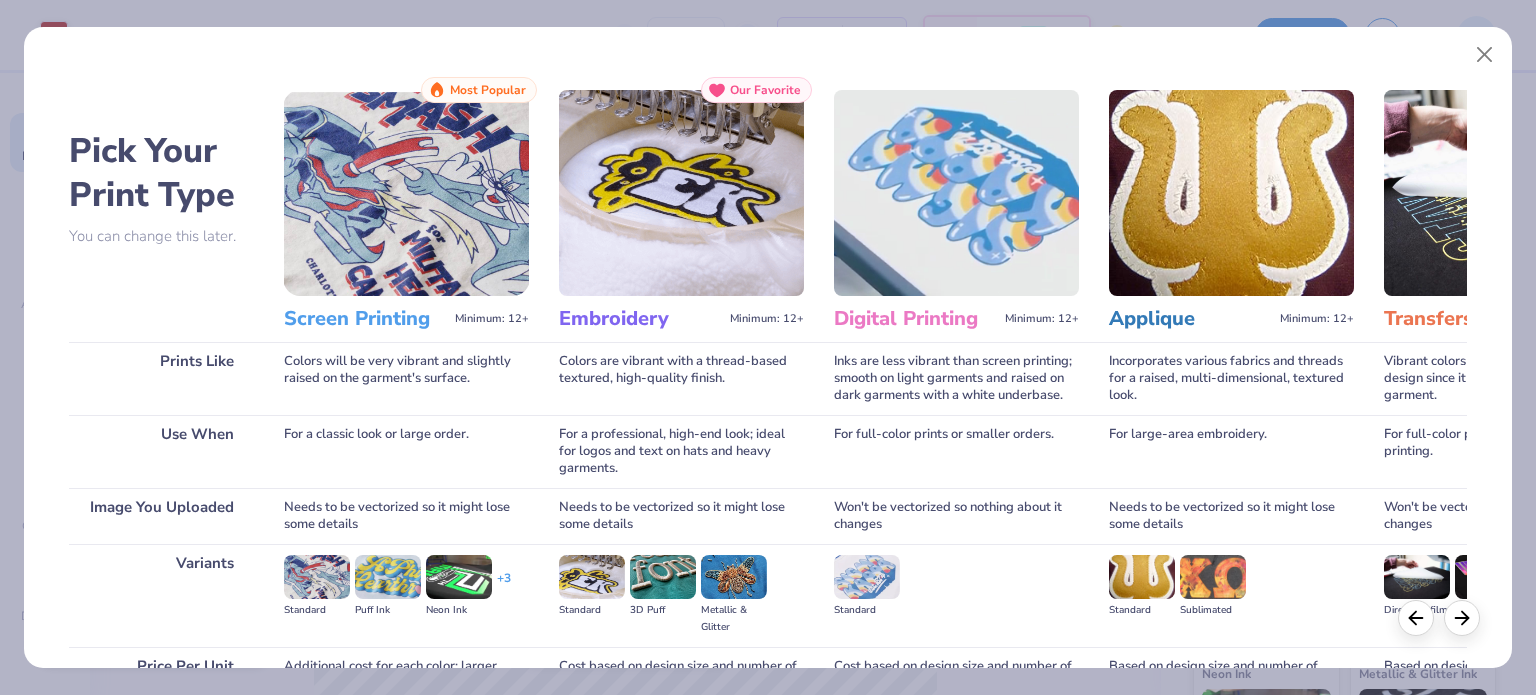 scroll, scrollTop: 201, scrollLeft: 0, axis: vertical 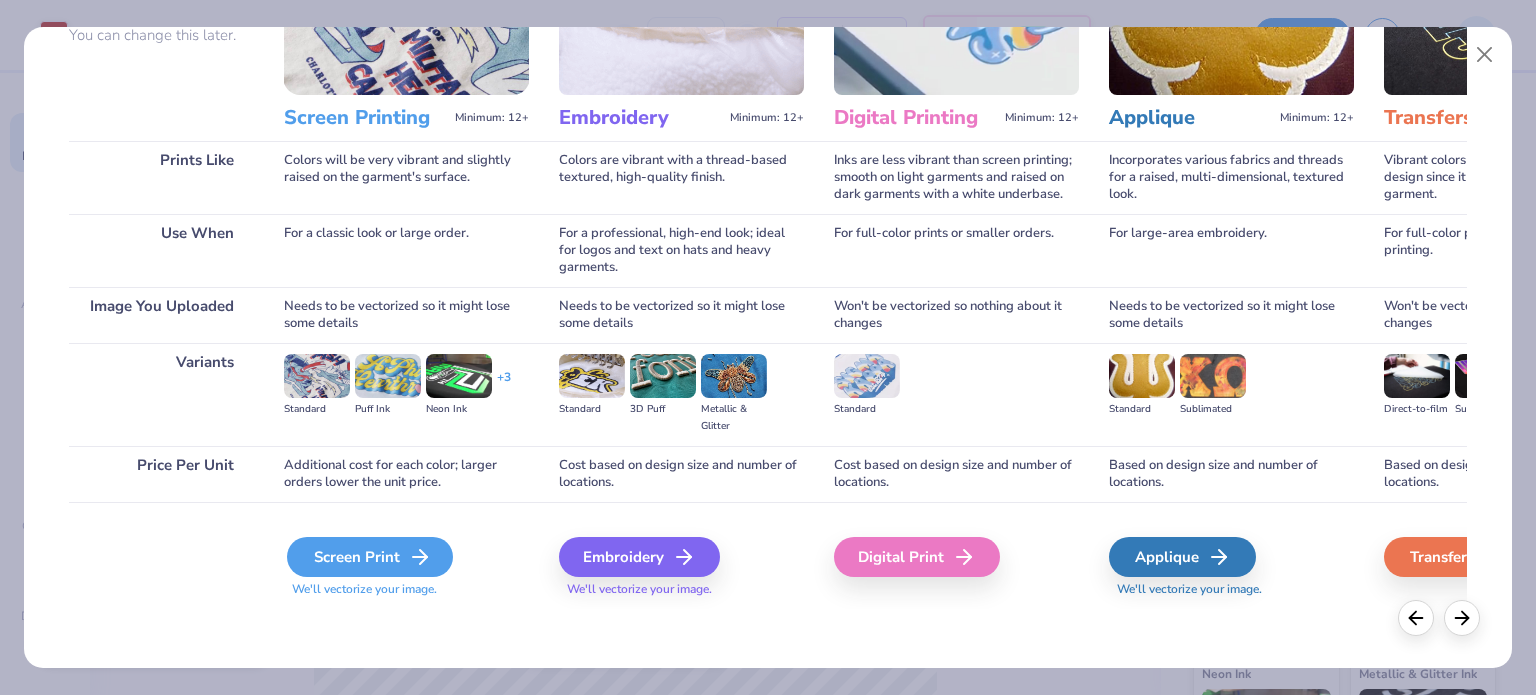 click on "Screen Print" at bounding box center [370, 557] 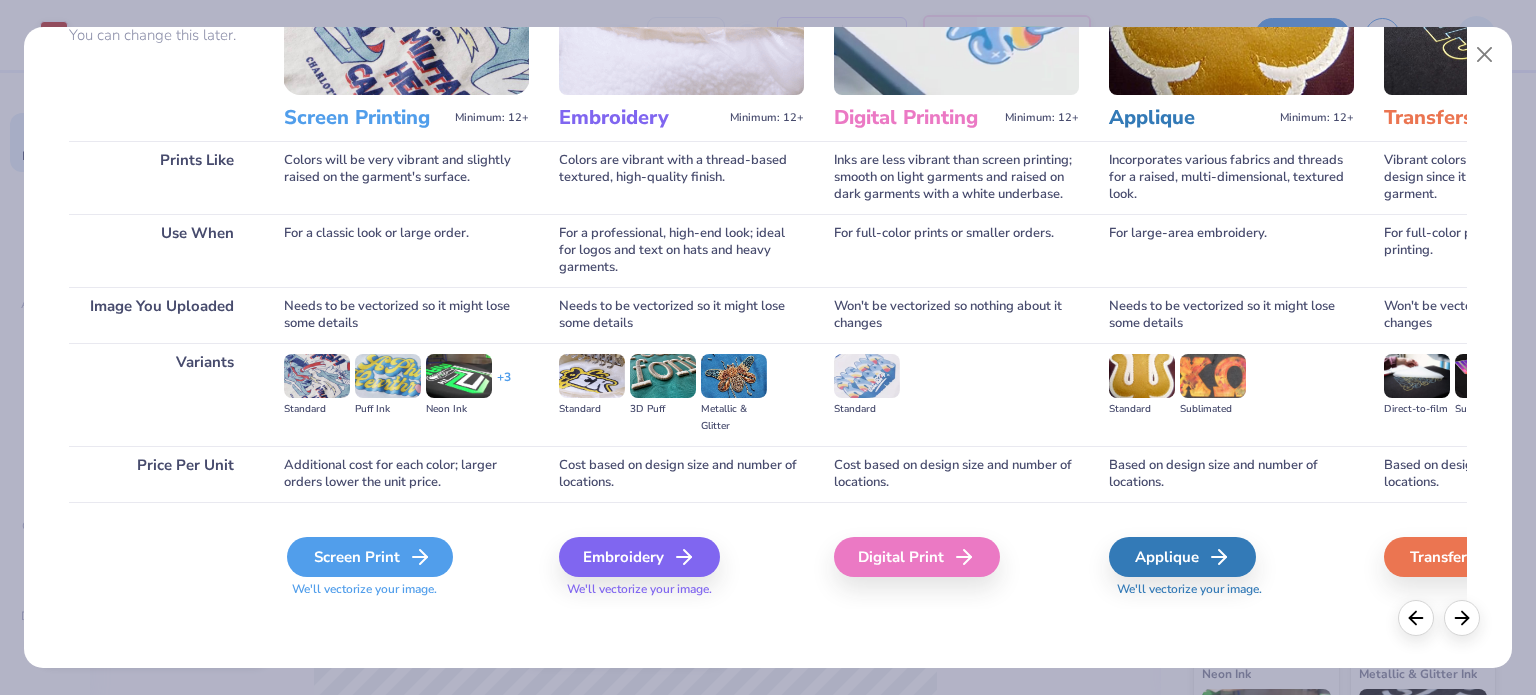 drag, startPoint x: 320, startPoint y: 549, endPoint x: 332, endPoint y: 550, distance: 12.0415945 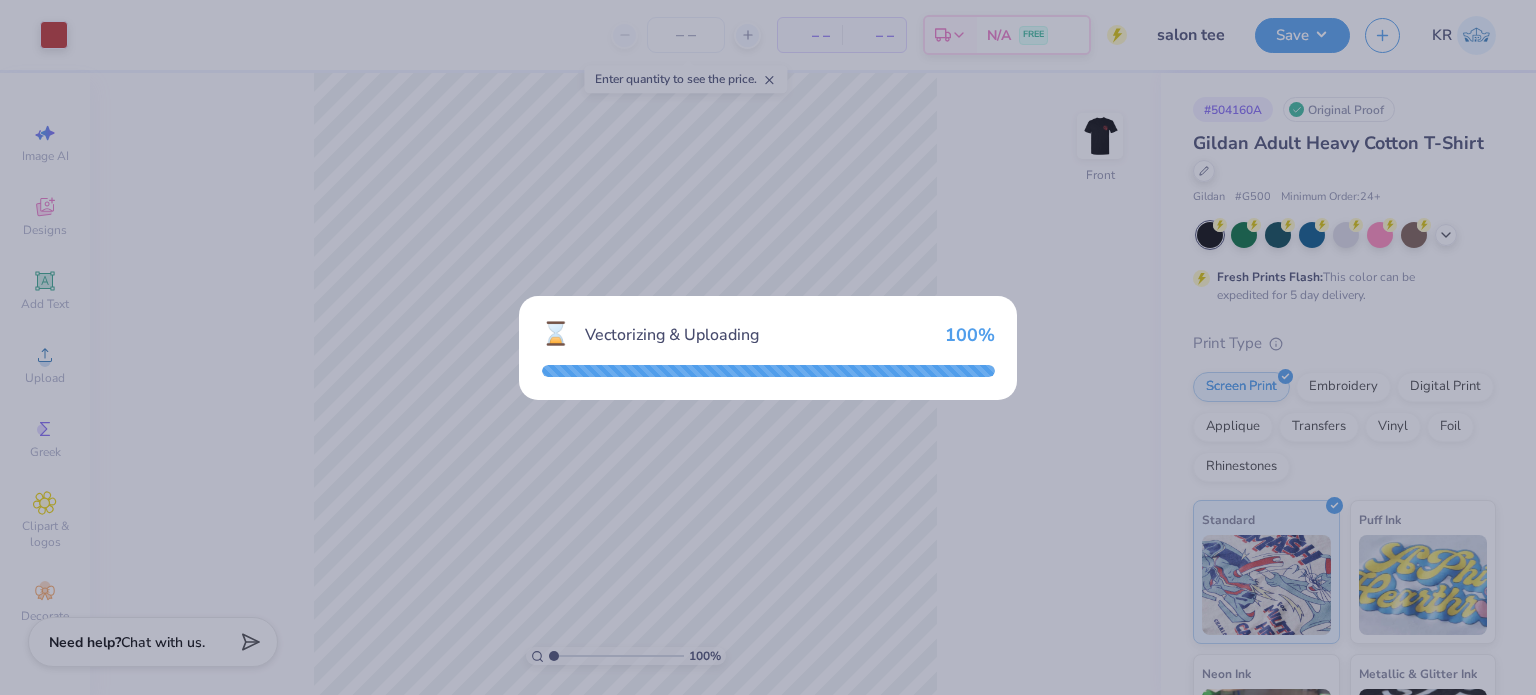 scroll, scrollTop: 0, scrollLeft: 0, axis: both 